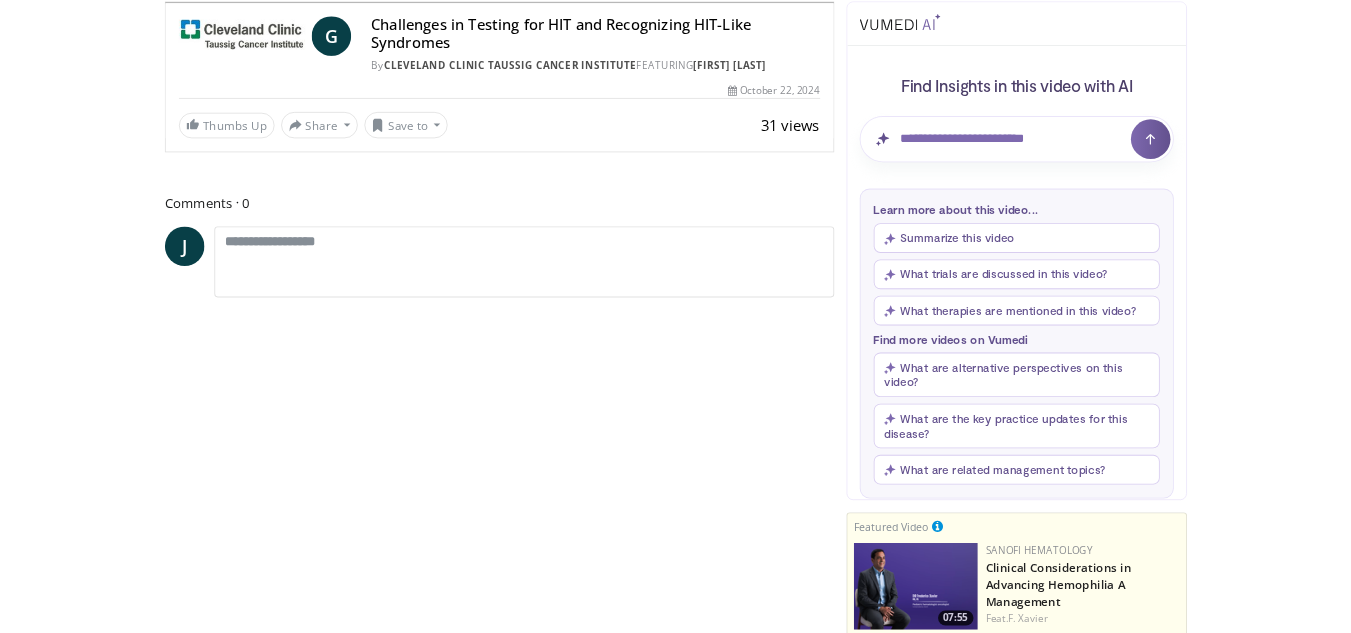 scroll, scrollTop: 0, scrollLeft: 0, axis: both 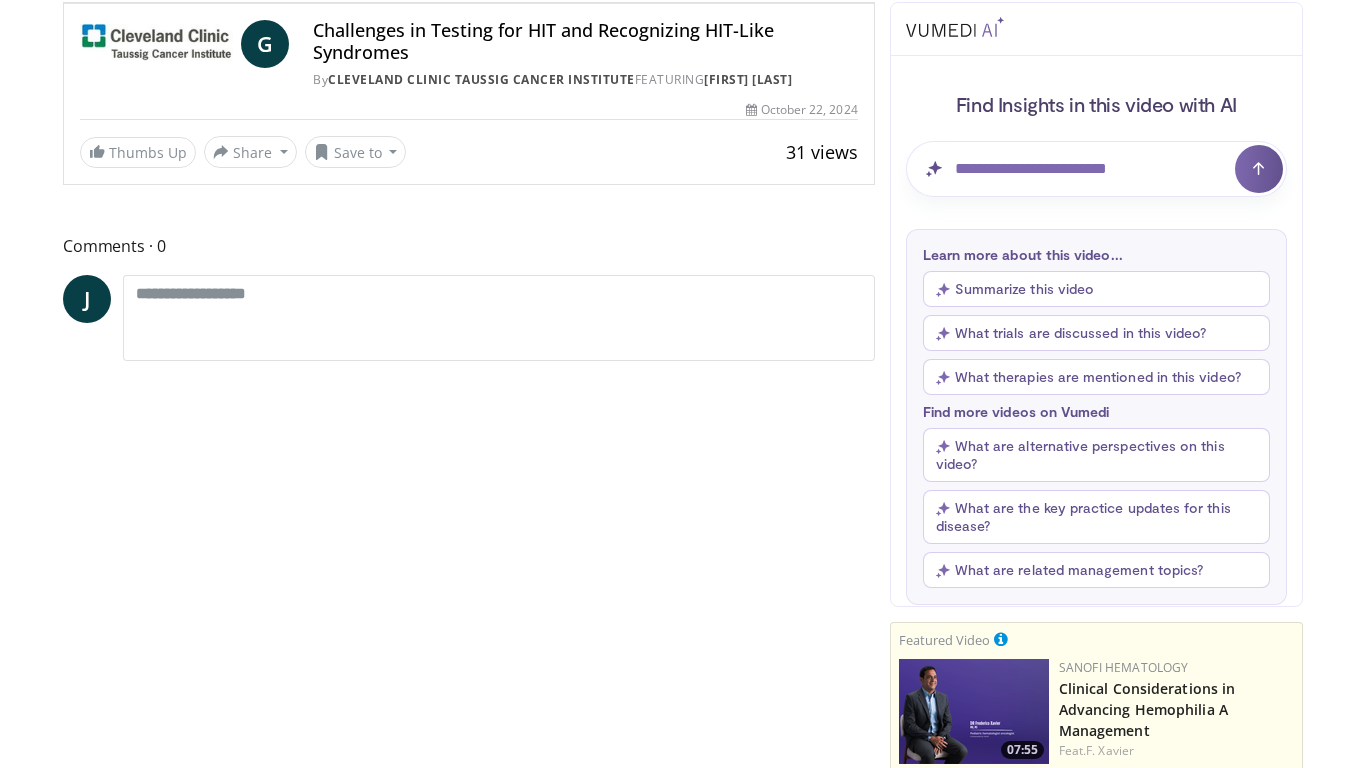type 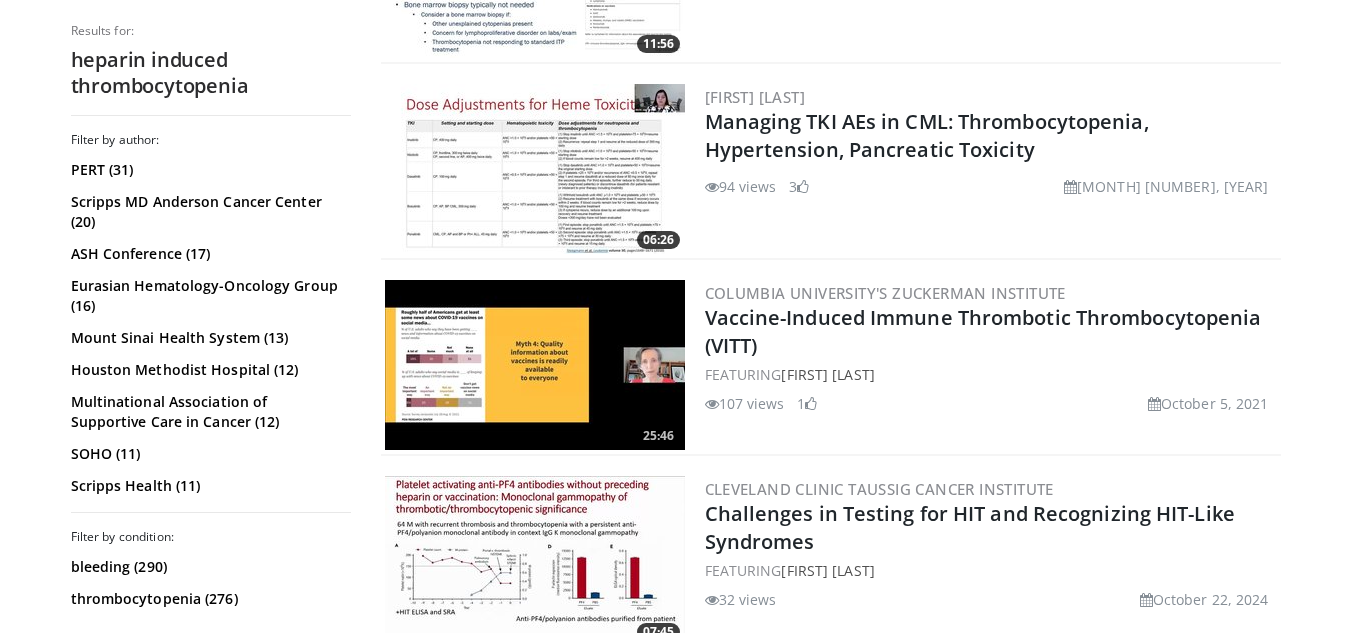 scroll, scrollTop: 4911, scrollLeft: 0, axis: vertical 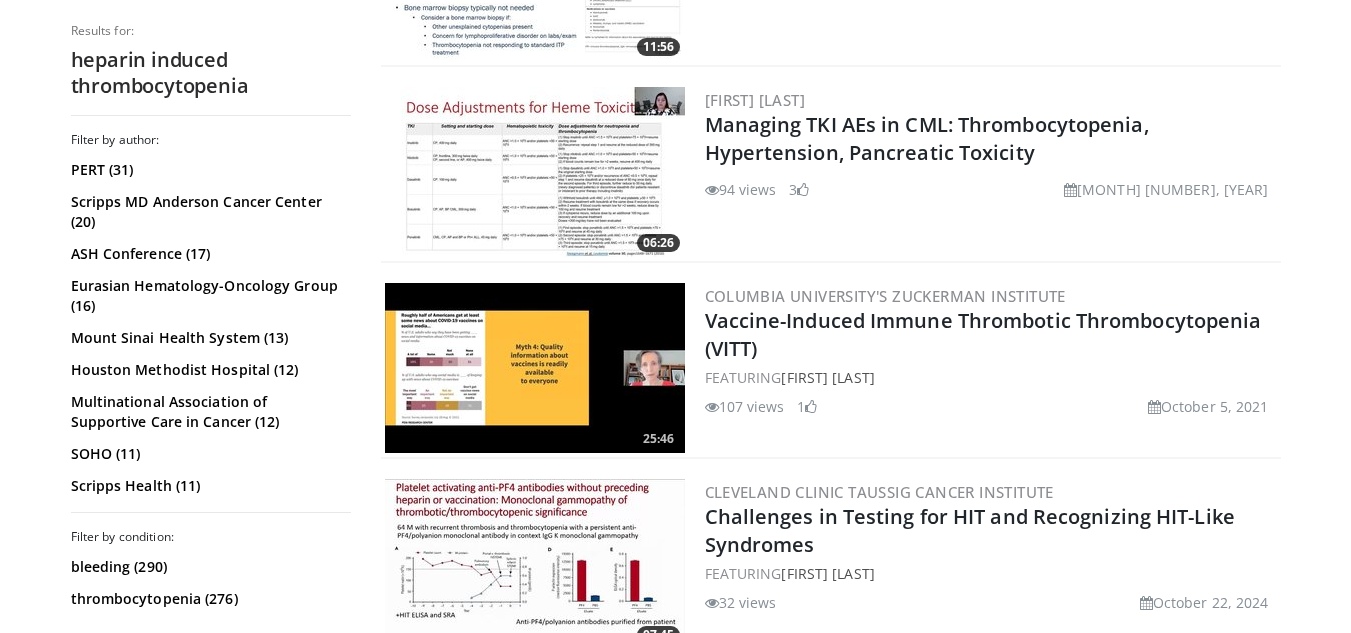 click at bounding box center (535, 368) 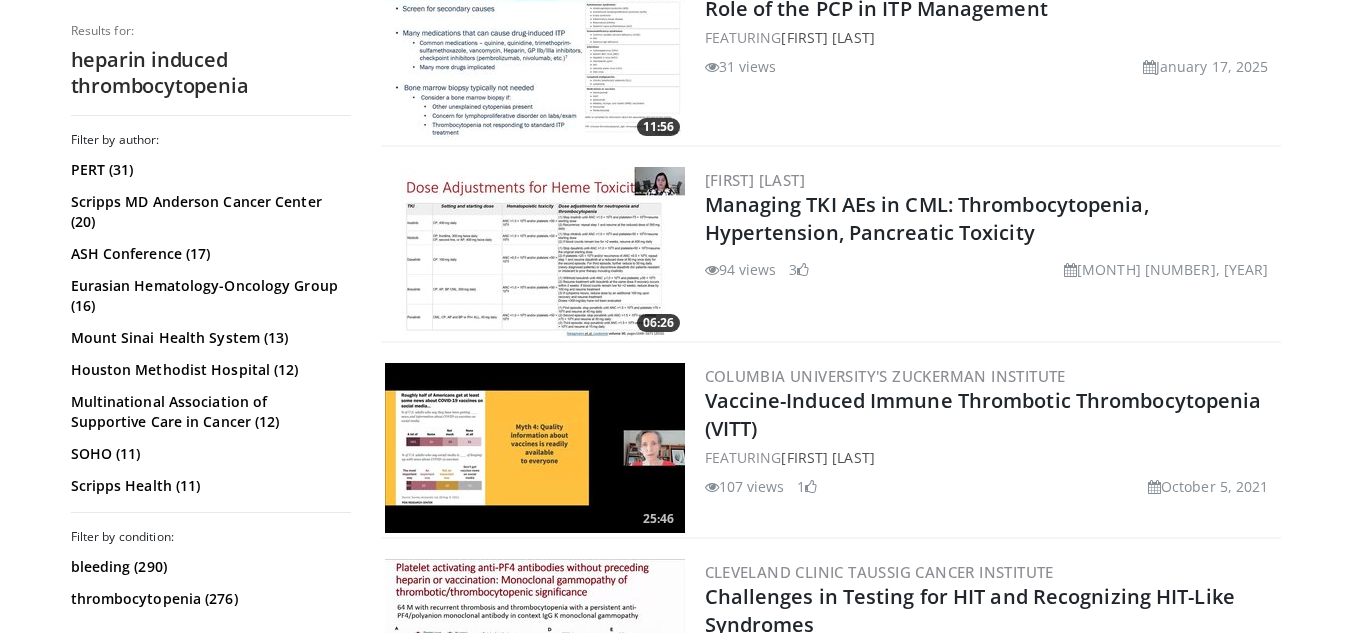 scroll, scrollTop: 4811, scrollLeft: 0, axis: vertical 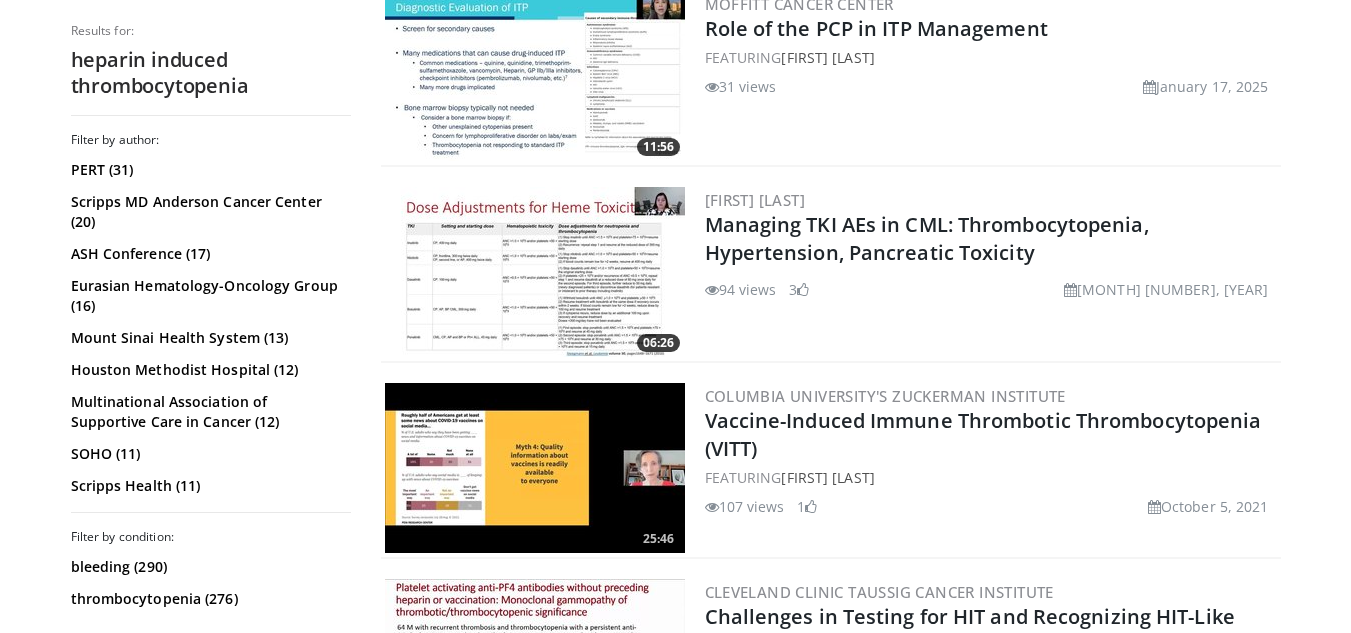 click at bounding box center (535, 272) 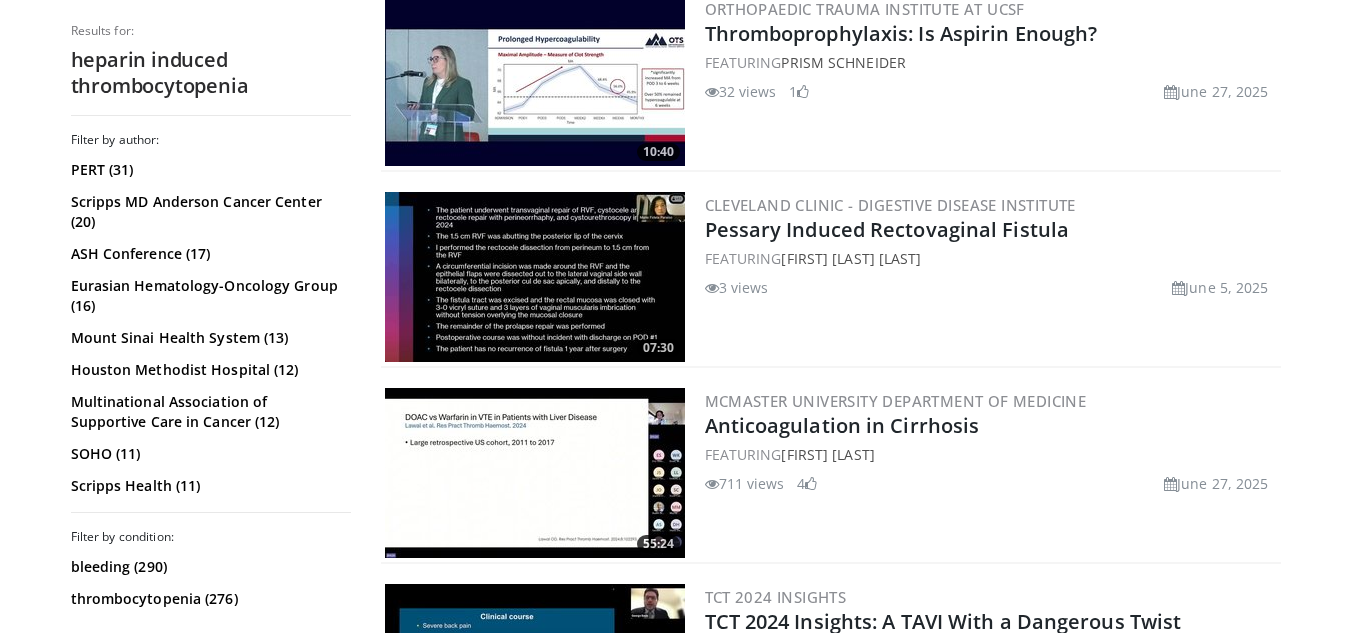 scroll, scrollTop: 4023, scrollLeft: 0, axis: vertical 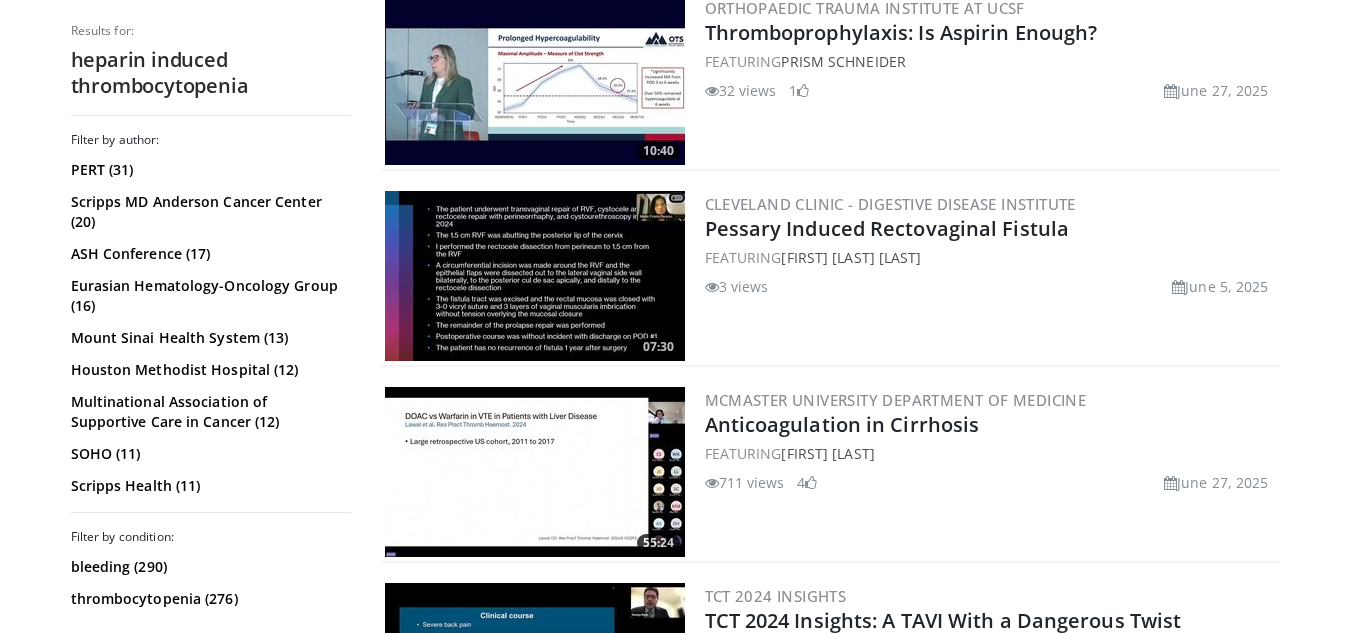 click at bounding box center (535, 472) 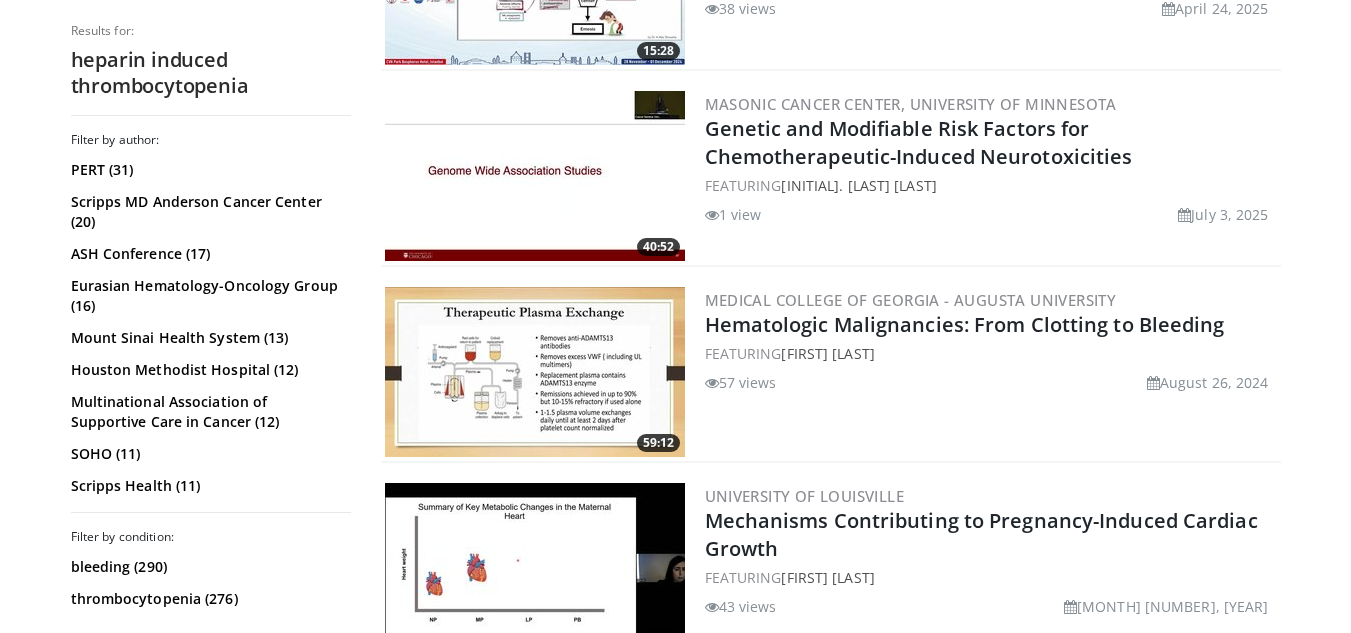 scroll, scrollTop: 2839, scrollLeft: 0, axis: vertical 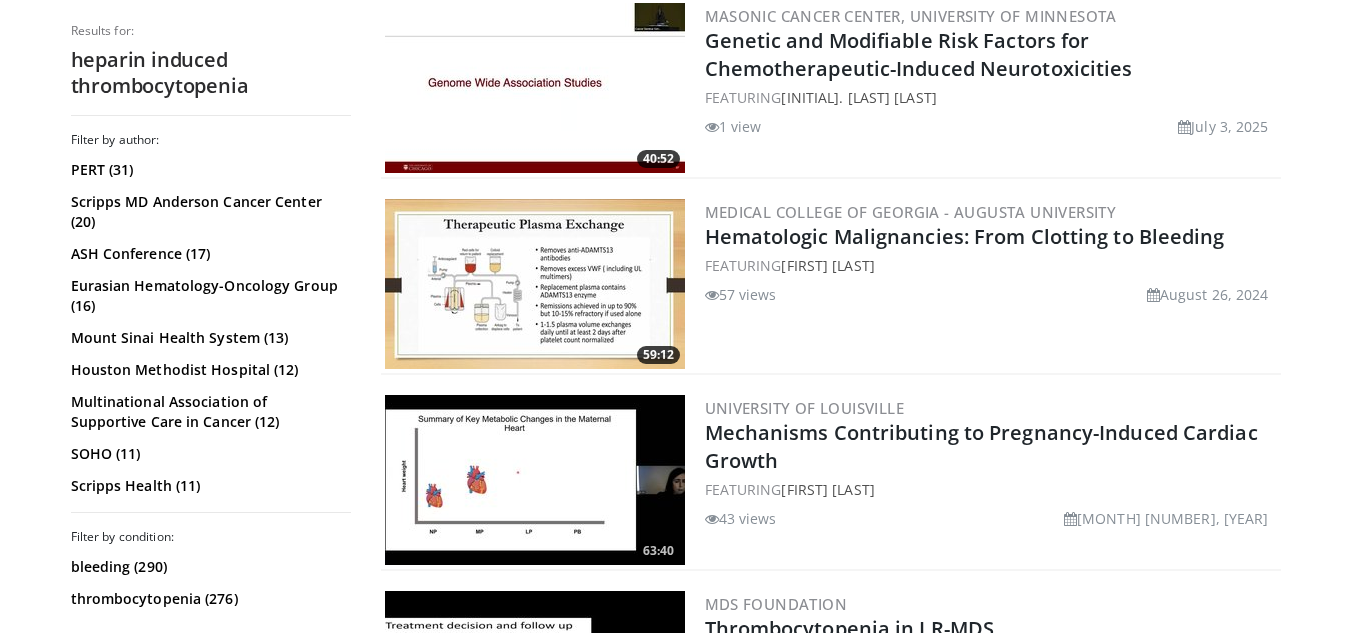 click at bounding box center [535, 284] 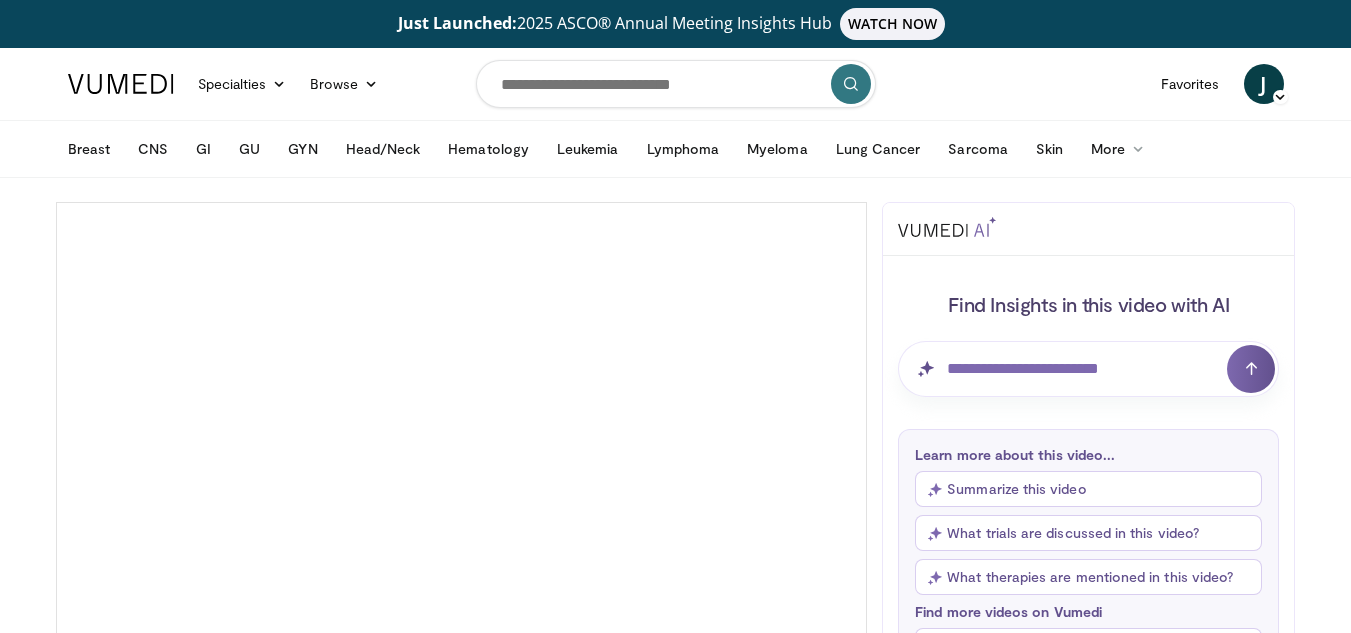 scroll, scrollTop: 0, scrollLeft: 0, axis: both 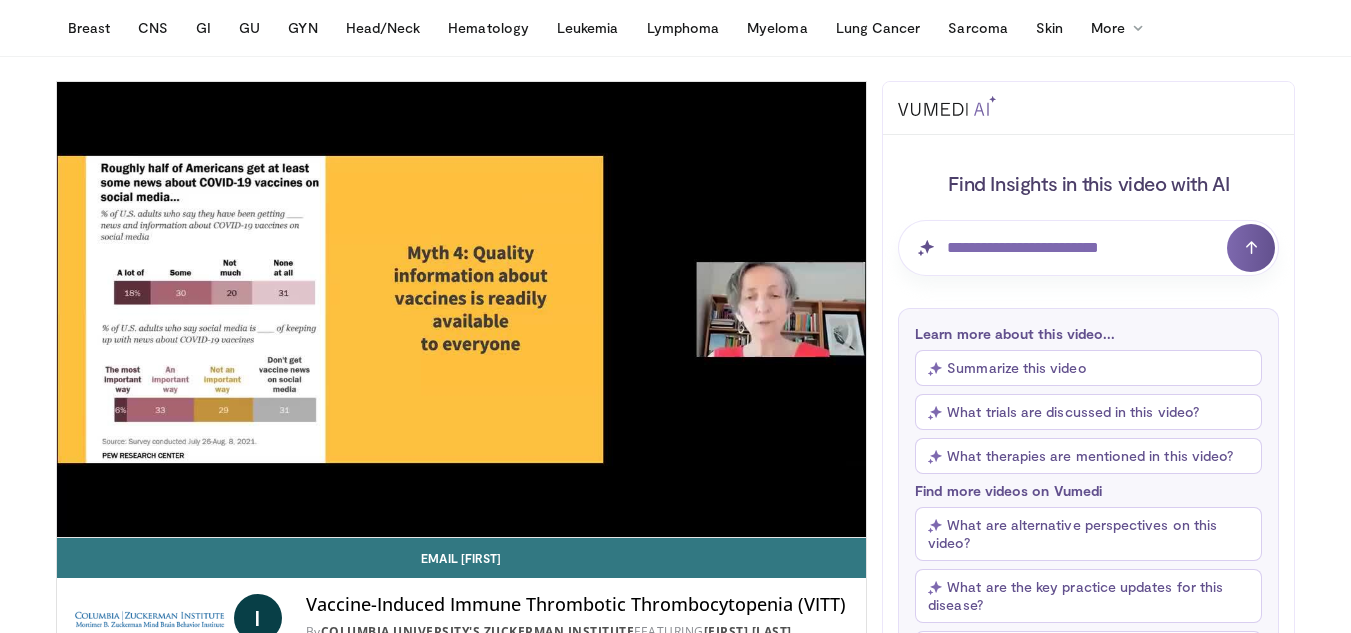 click on "**********" at bounding box center (462, 310) 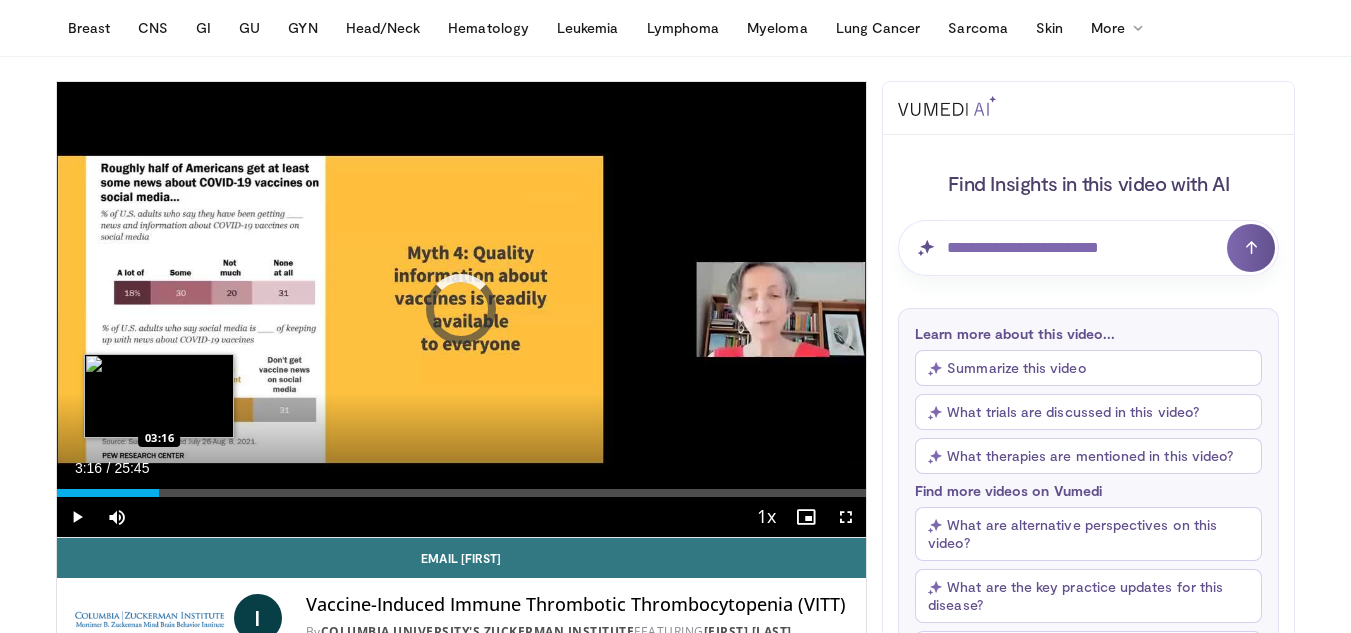 click on "Loaded :  0.00% 03:16 03:16" at bounding box center [462, 493] 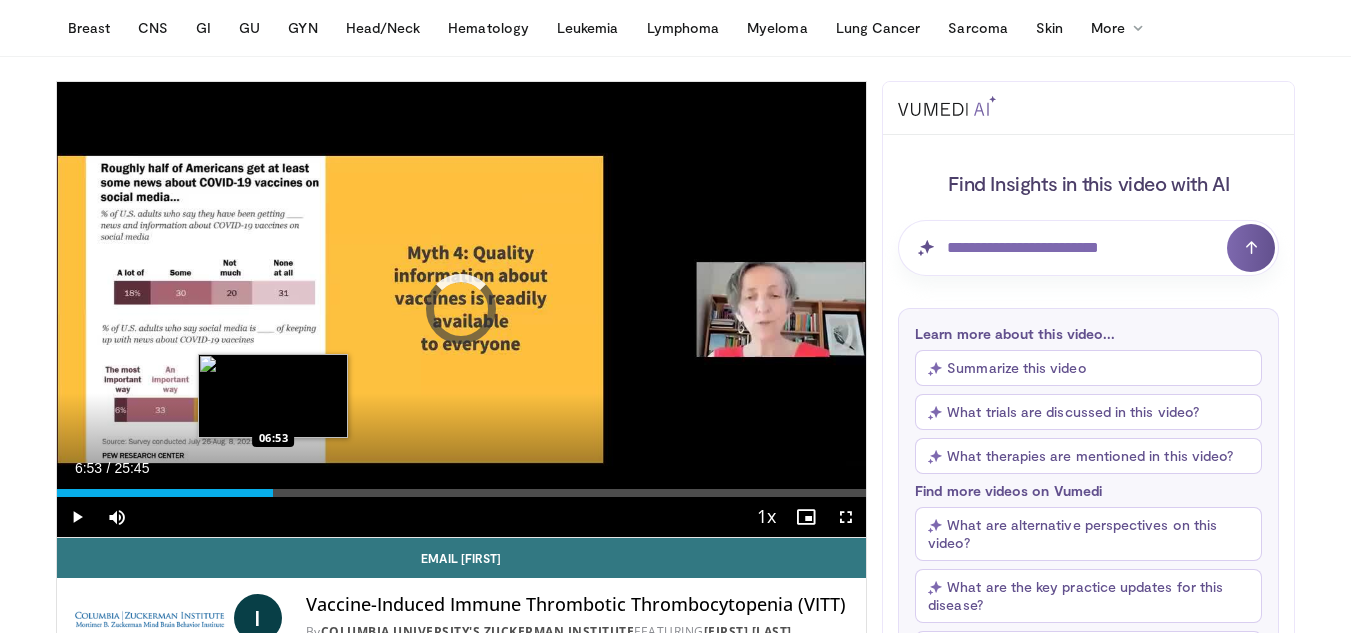 click on "Loaded :  0.00% 06:53 06:53" at bounding box center (462, 493) 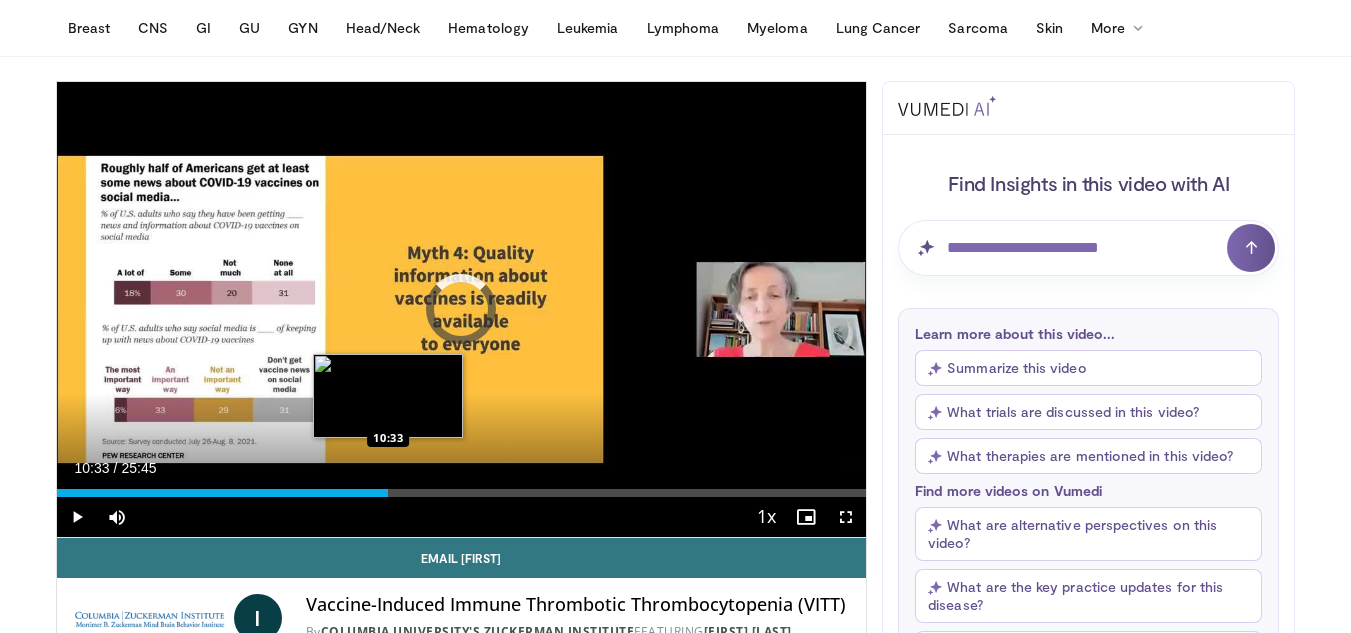 click on "Loaded :  31.01% 10:33 10:33" at bounding box center (462, 487) 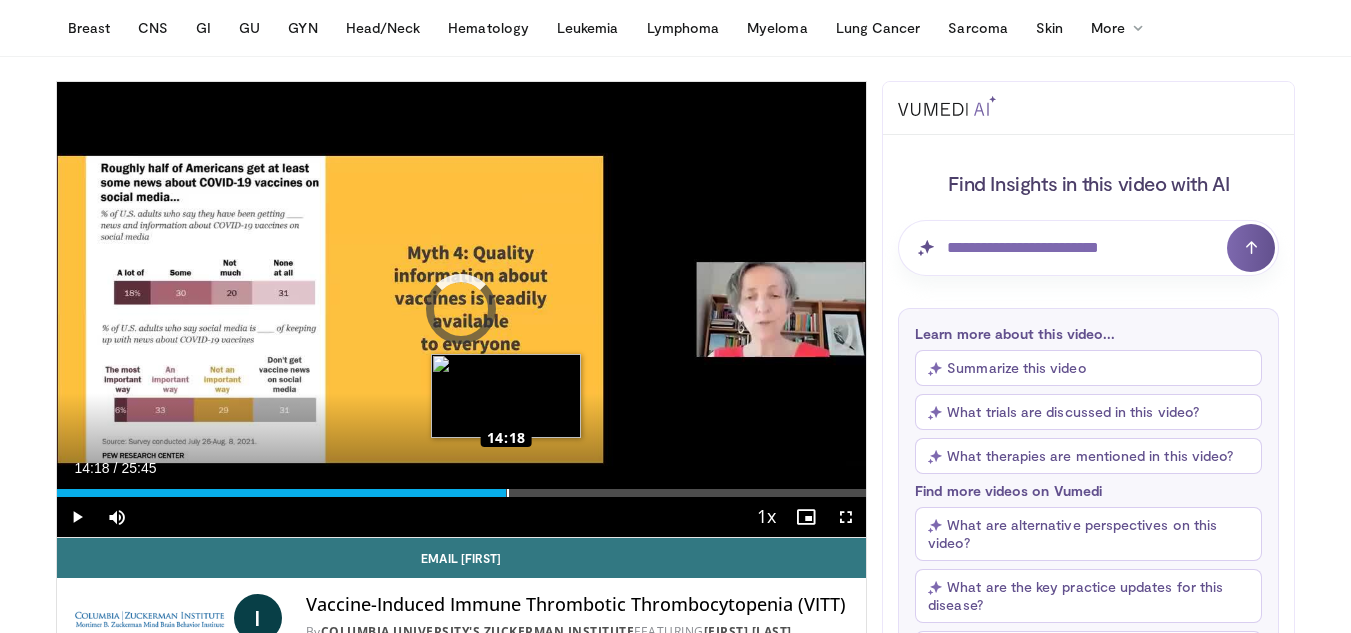 click on "Loaded :  0.00% 14:18 14:18" at bounding box center [462, 493] 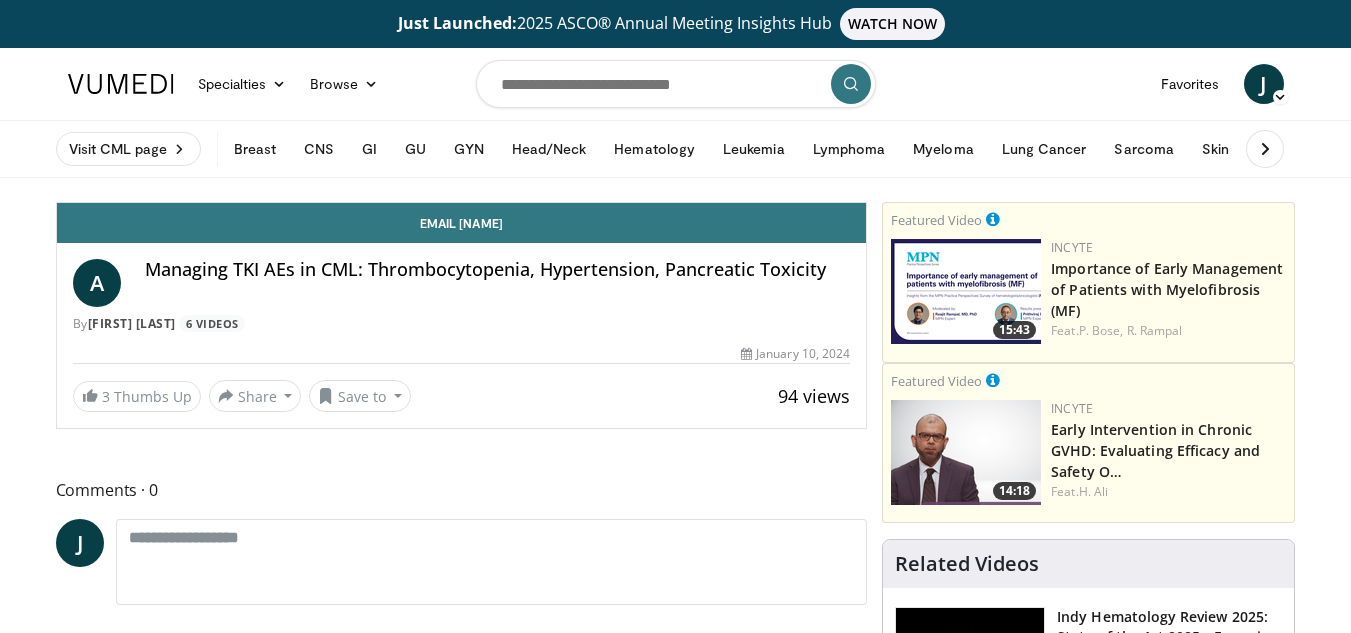 scroll, scrollTop: 0, scrollLeft: 0, axis: both 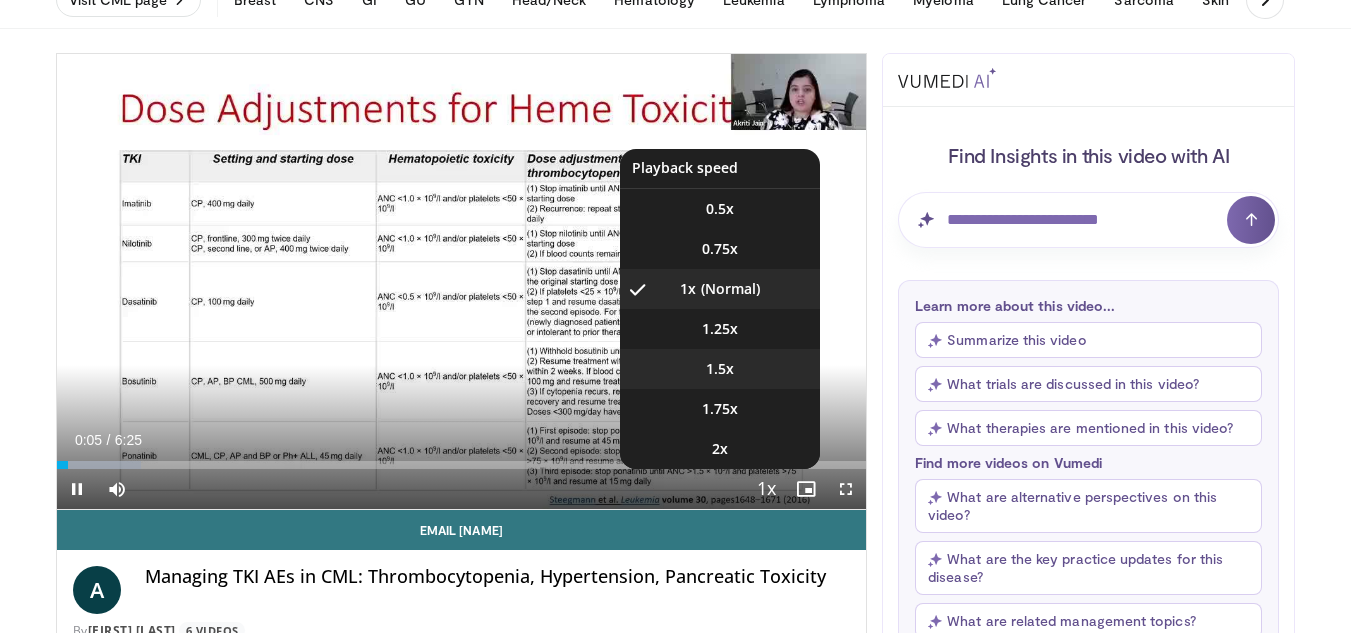 click on "1.5x" at bounding box center (720, 369) 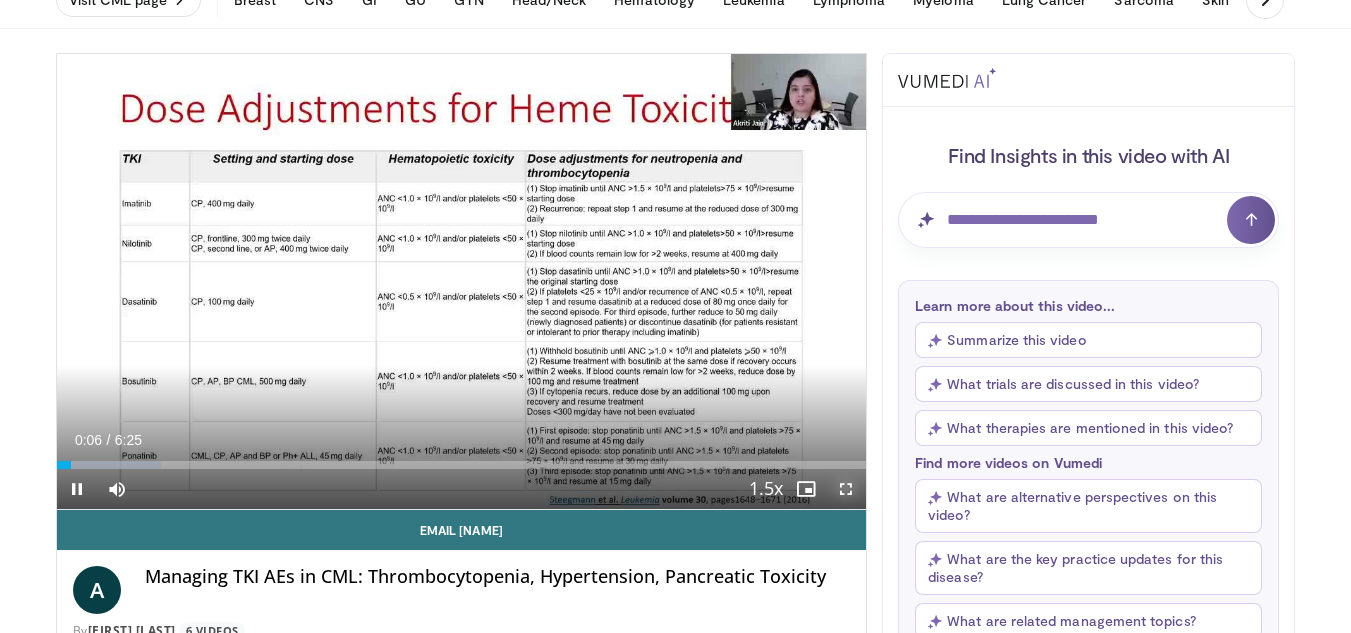 click at bounding box center (846, 489) 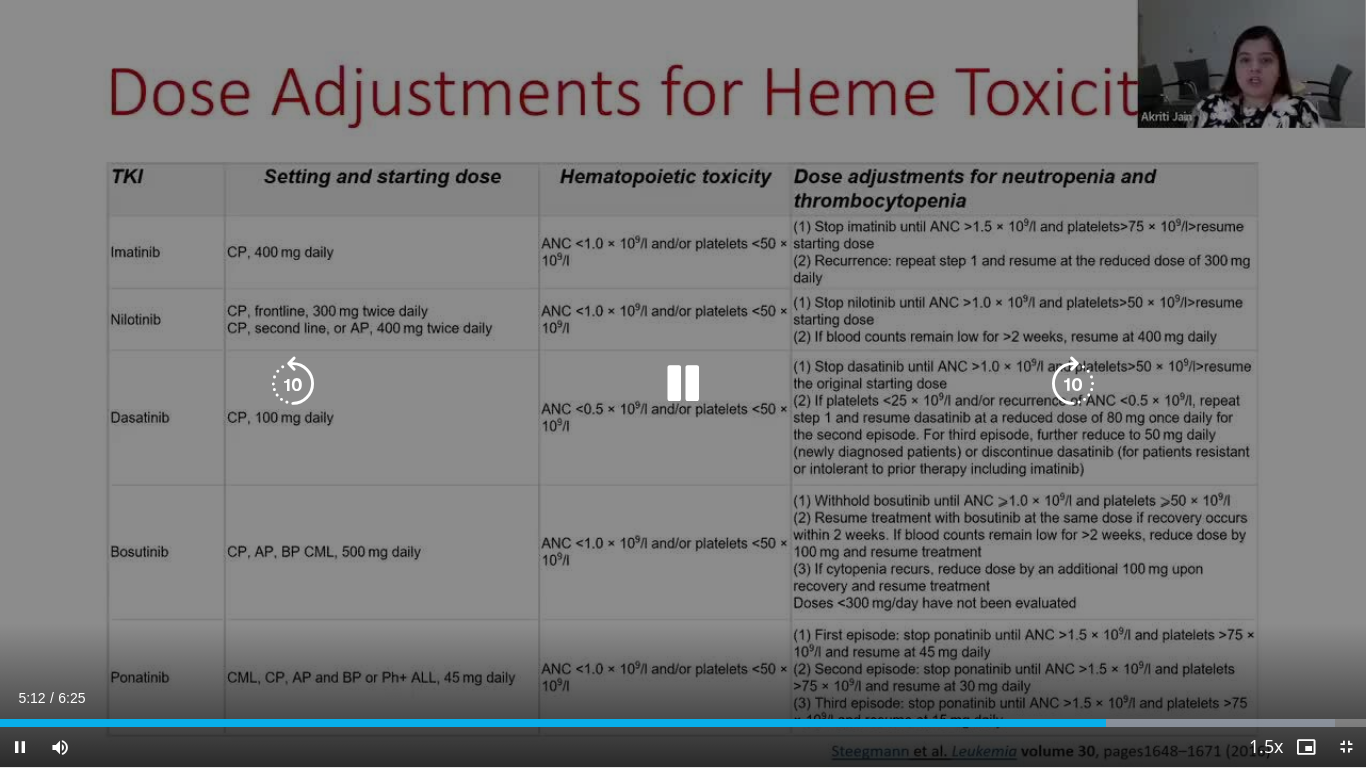 click at bounding box center (683, 384) 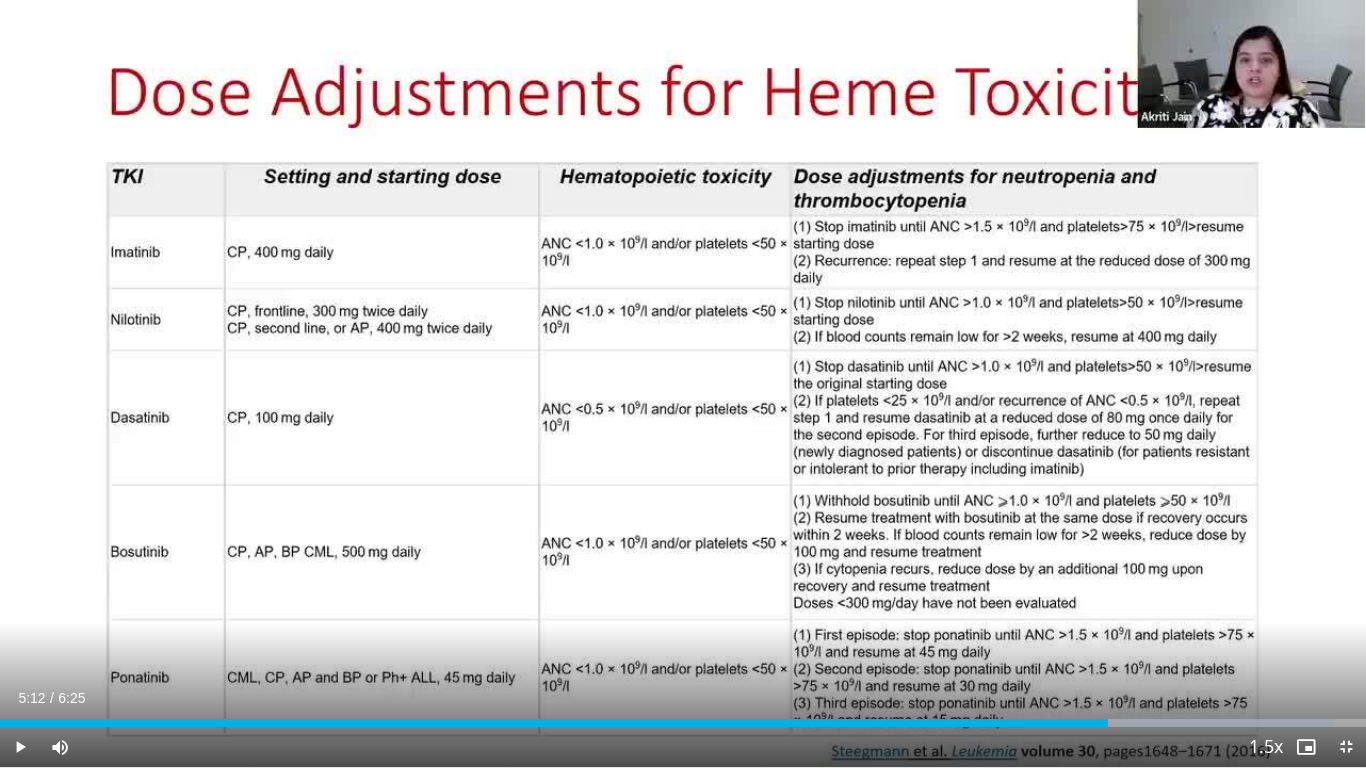 type 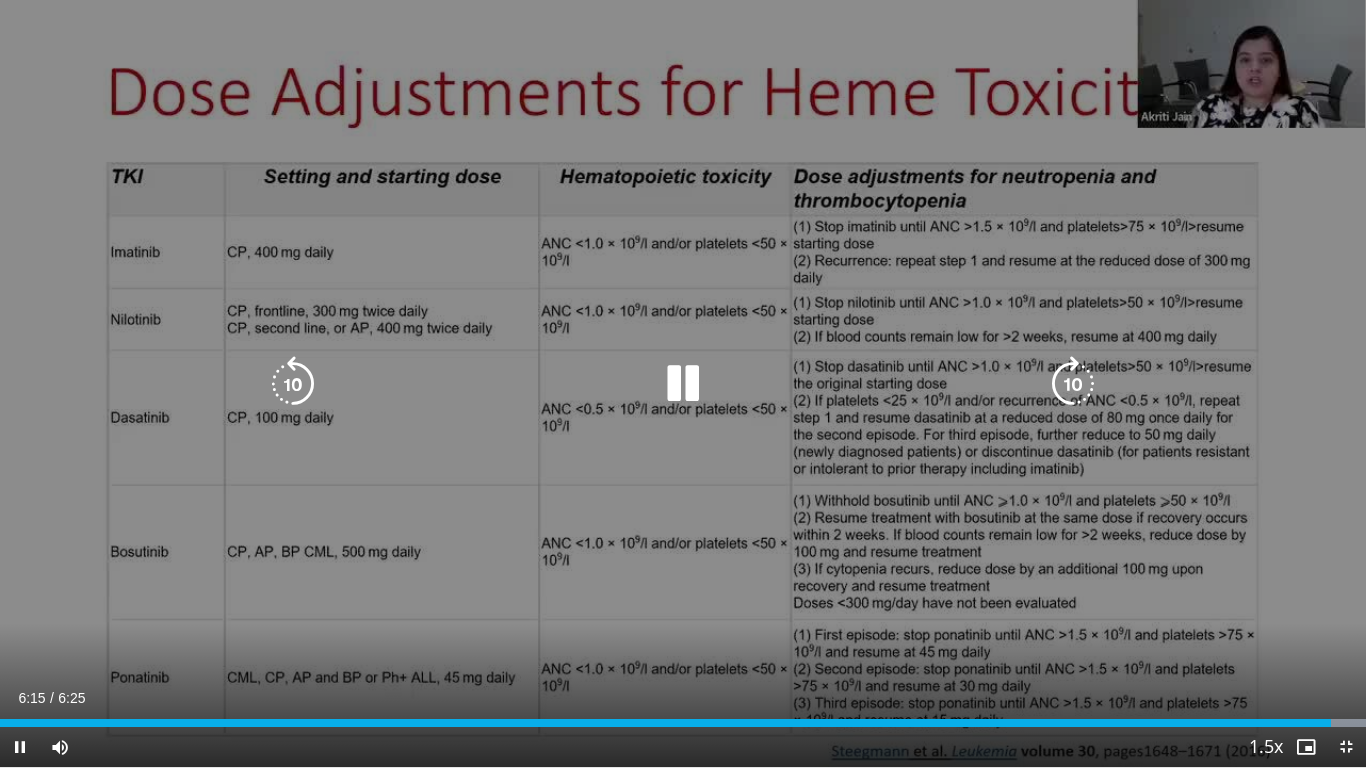 click at bounding box center [683, 384] 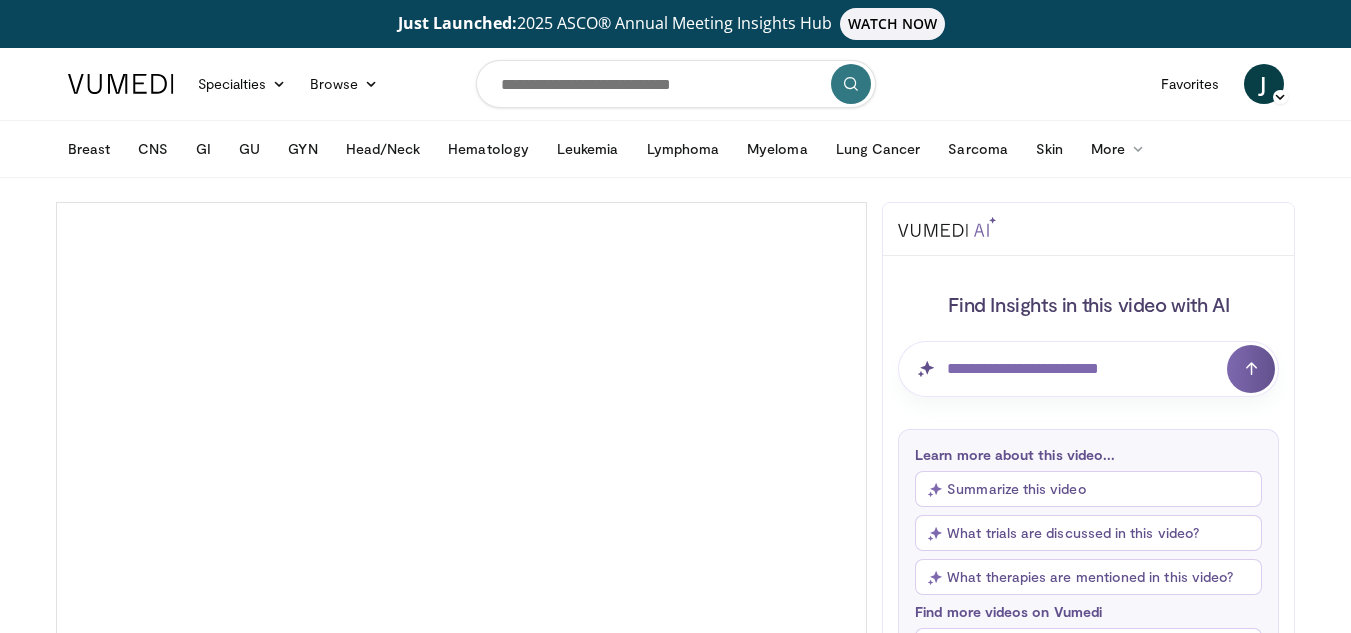 scroll, scrollTop: 77, scrollLeft: 0, axis: vertical 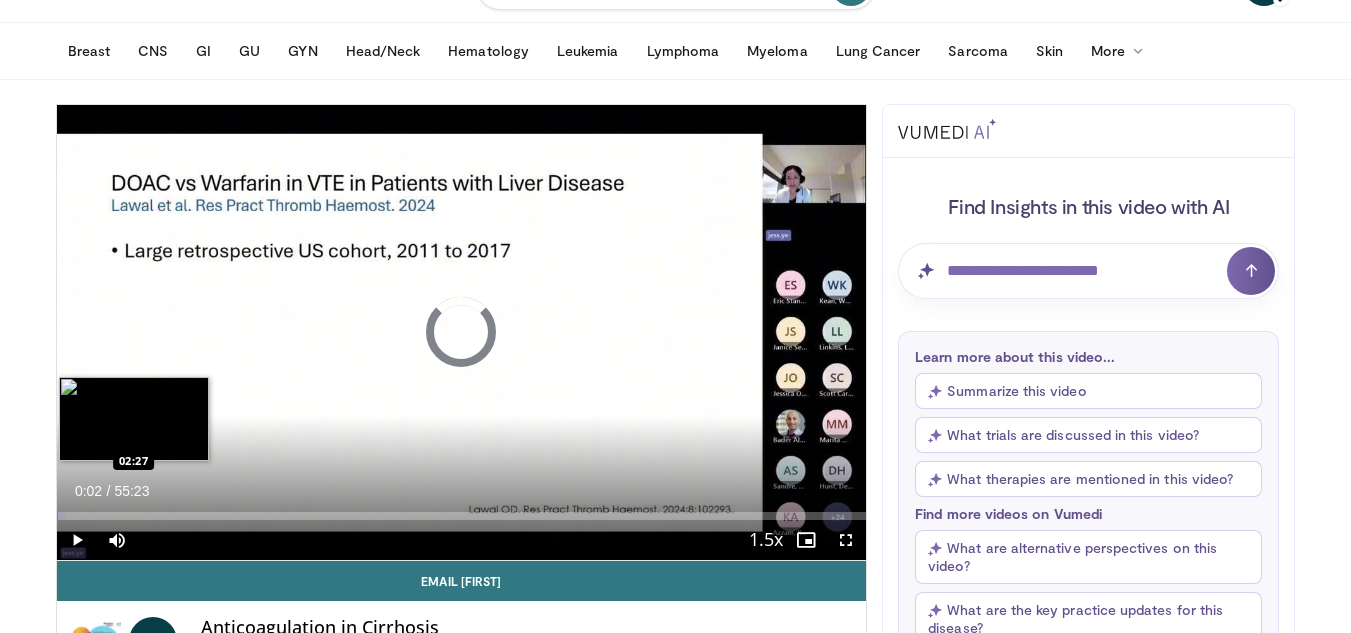 click on "Loaded :  1.20% 00:02 02:27" at bounding box center [462, 516] 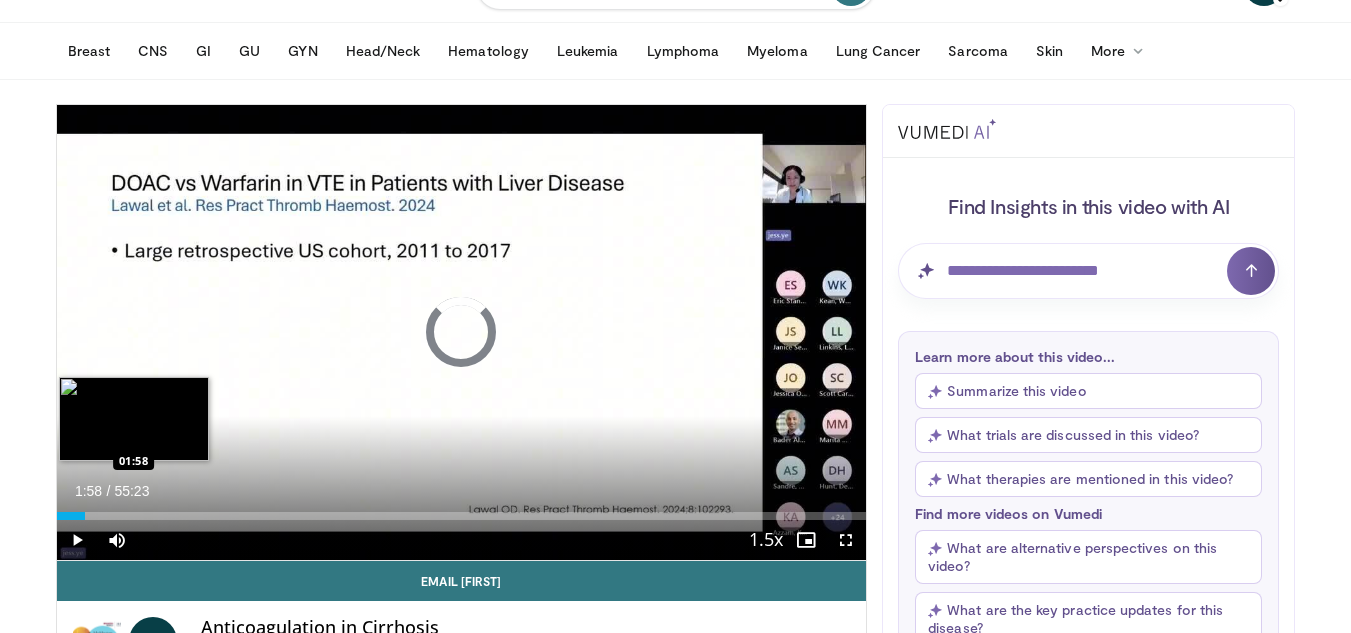 click on "01:58" at bounding box center [71, 516] 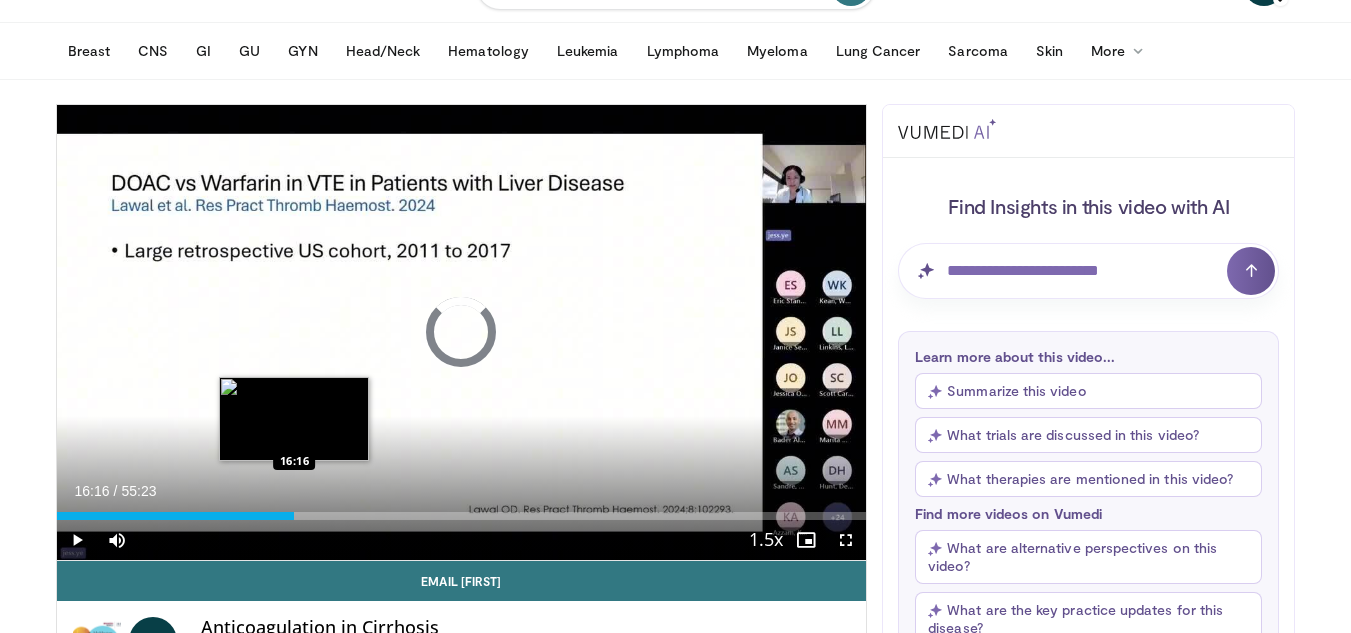 click on "Loaded :  5.71% 16:16 16:16" at bounding box center (462, 510) 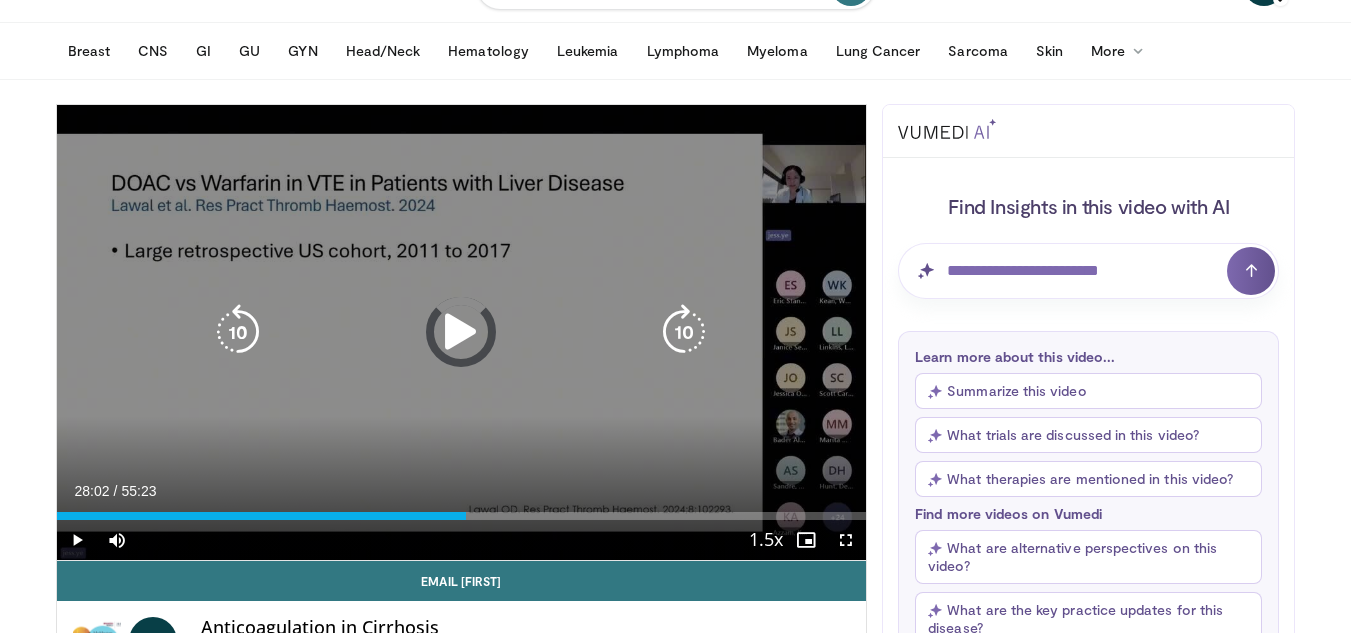 click on "Loaded :  31.55% 28:02 28:06" at bounding box center (462, 516) 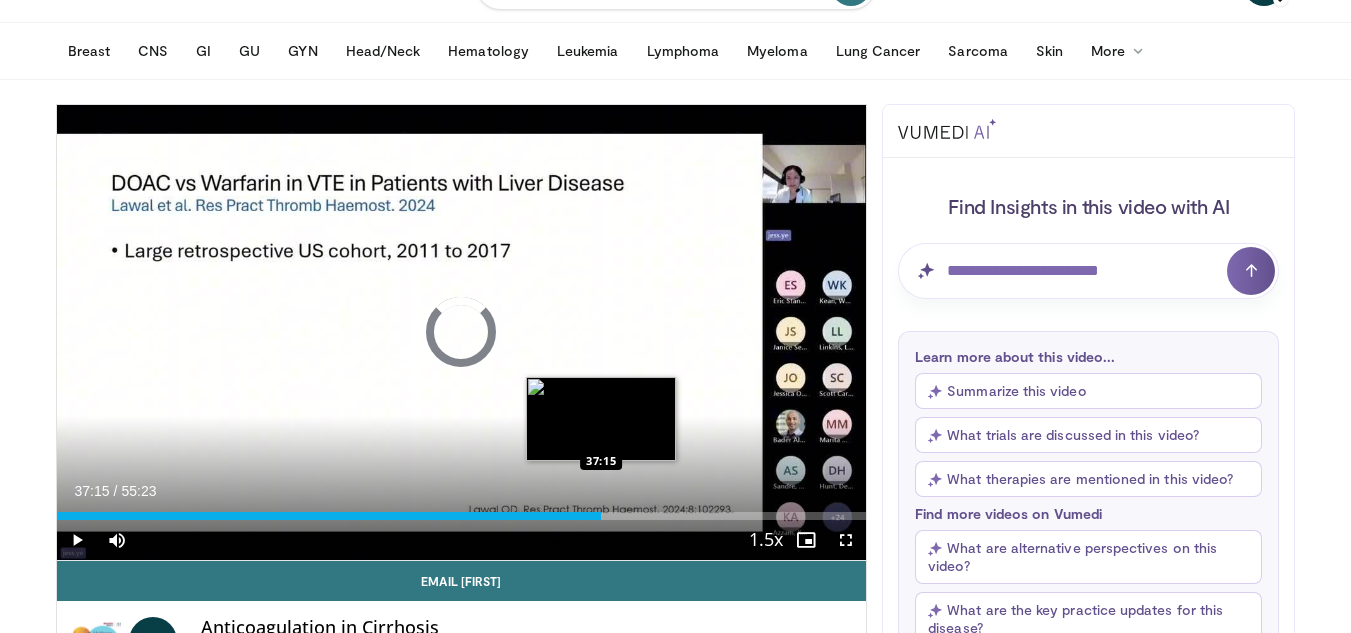 click on "Loaded :  0.00% 37:15 37:15" at bounding box center [462, 516] 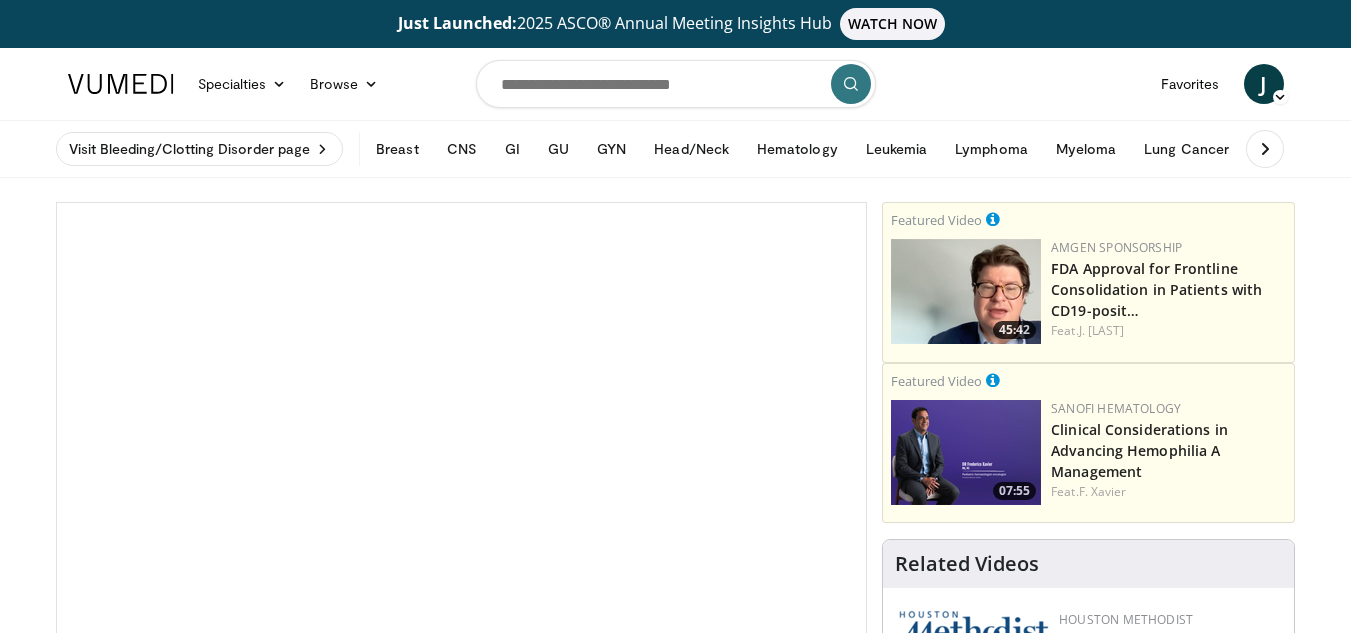 scroll, scrollTop: 0, scrollLeft: 0, axis: both 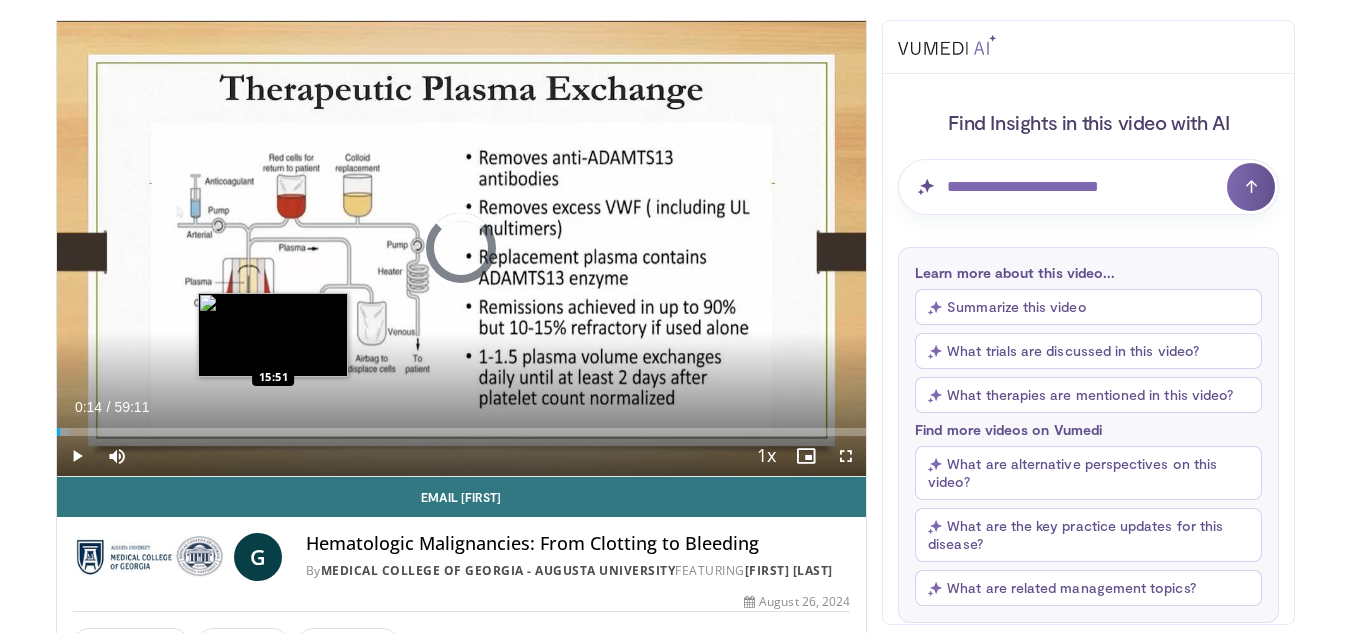 click on "Loaded :  1.67% 00:14 15:51" at bounding box center (462, 426) 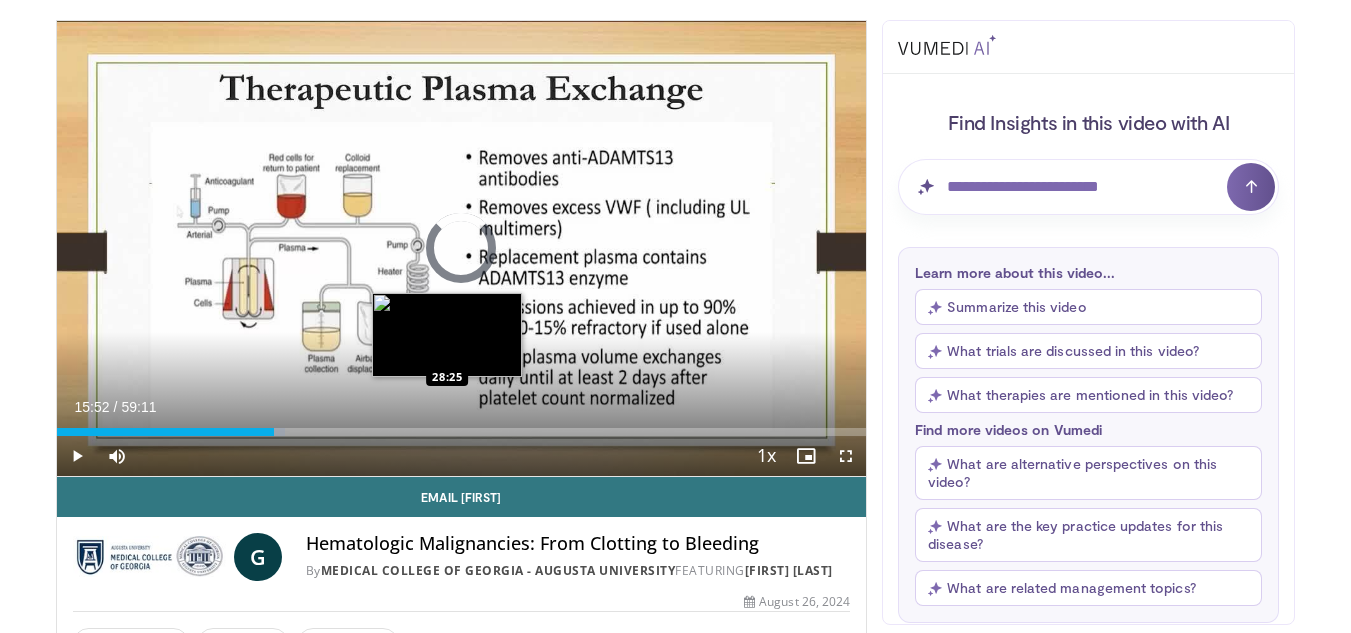 click on "Loaded :  28.21% 15:53 28:25" at bounding box center (462, 432) 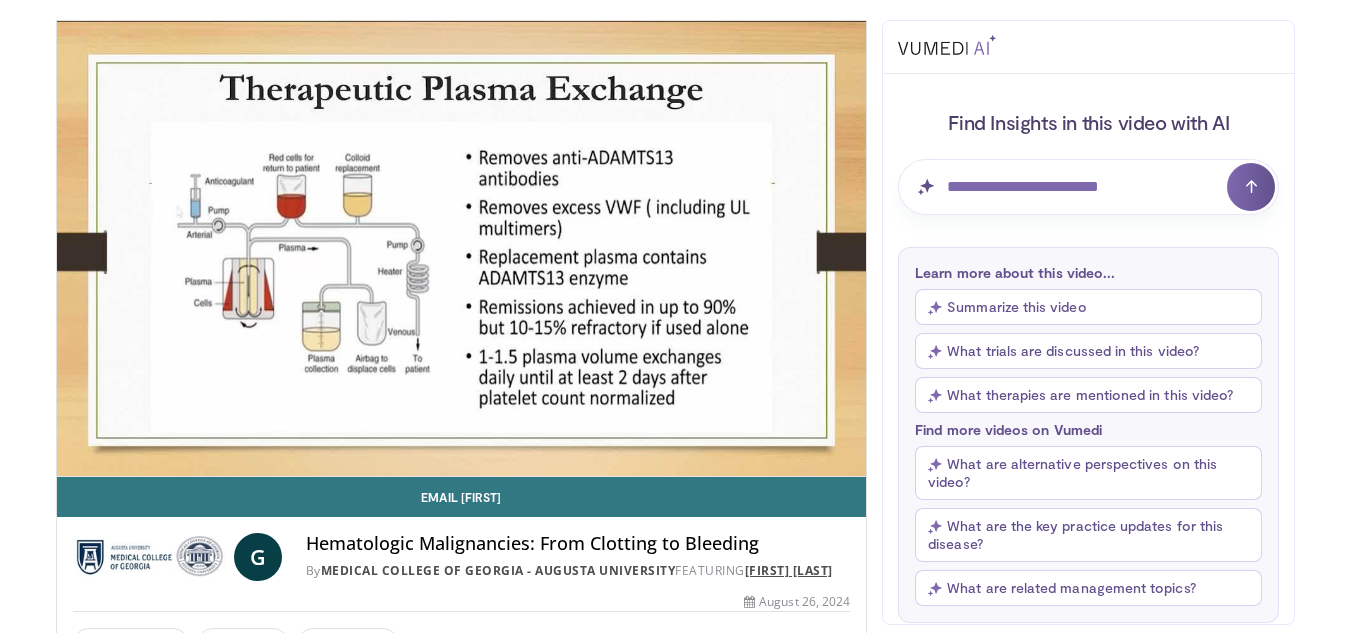 click on "Giri Raval" at bounding box center [789, 570] 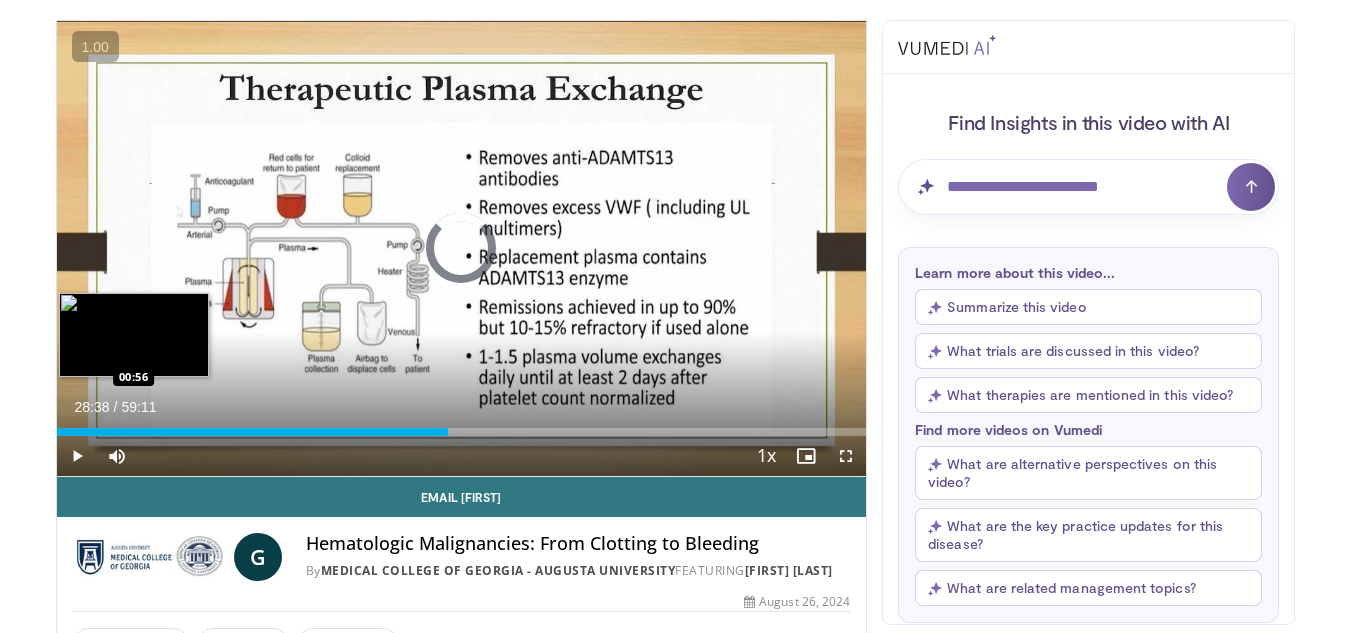 click on "Loaded :  0.00% 28:38 00:56" at bounding box center [462, 426] 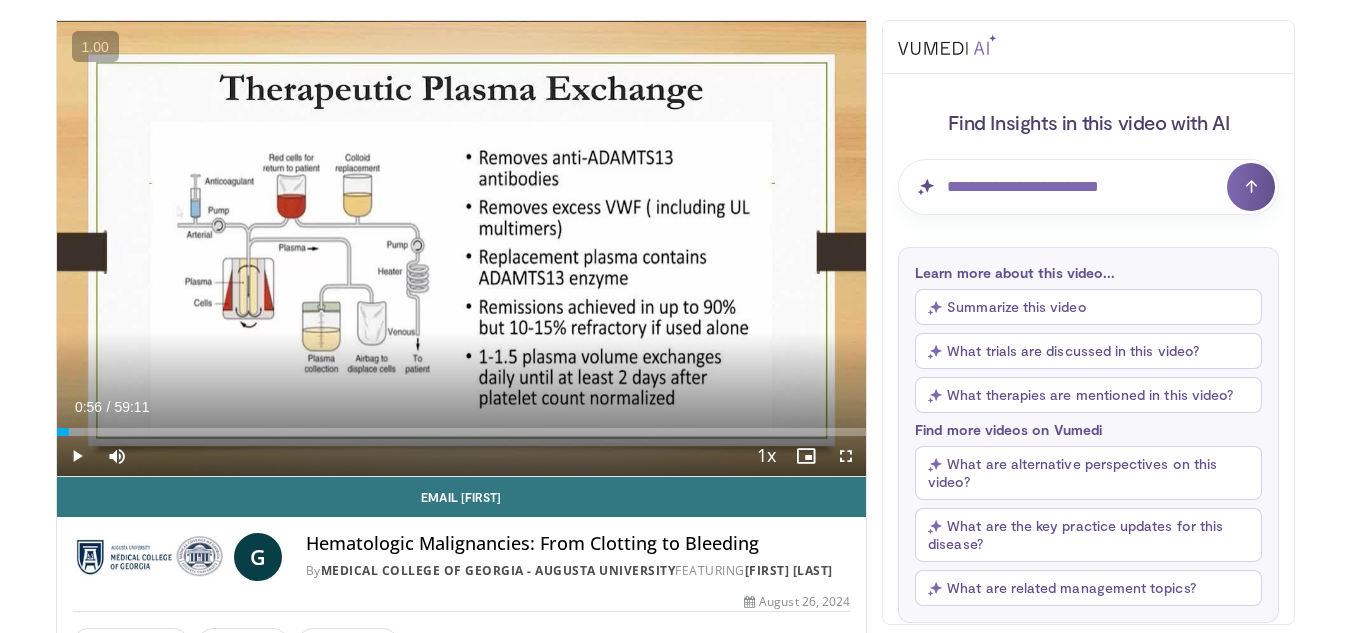 click on "Just Launched:  2025 ASCO® Annual Meeting Insights Hub WATCH NOW
Specialties
Adult & Family Medicine
Allergy, Asthma, Immunology
Anesthesiology
Cardiology
Dental
Dermatology
Endocrinology
Gastroenterology & Hepatology
General Surgery
Hematology & Oncology
Infectious Disease
Nephrology
Neurology
Neurosurgery
Obstetrics & Gynecology
Ophthalmology
Oral Maxillofacial
Orthopaedics
Otolaryngology
Pediatrics
Plastic Surgery" at bounding box center (675, 2446) 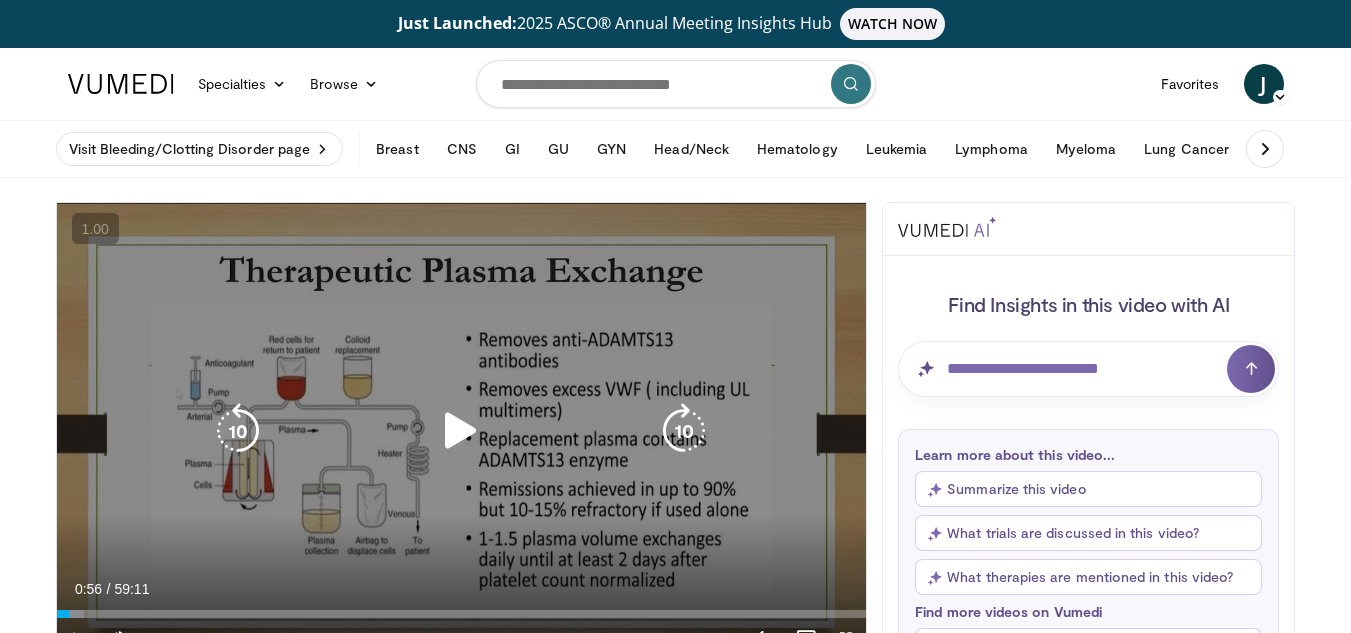 scroll, scrollTop: 40, scrollLeft: 0, axis: vertical 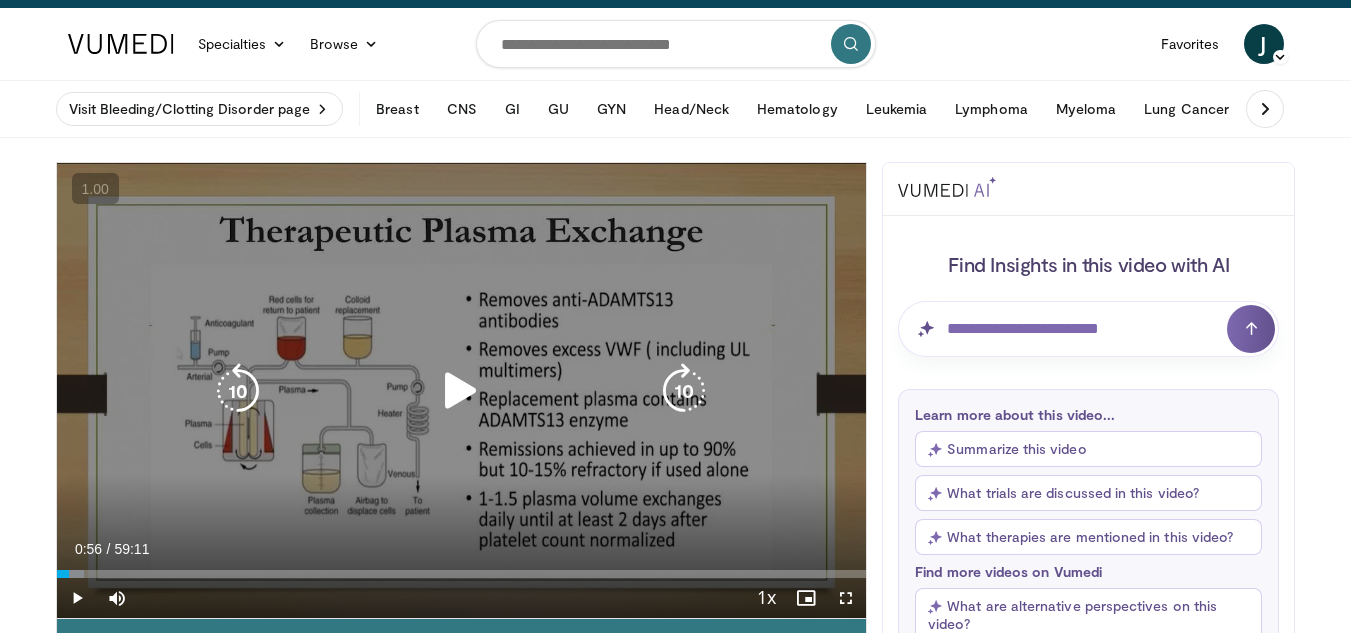 click at bounding box center [461, 391] 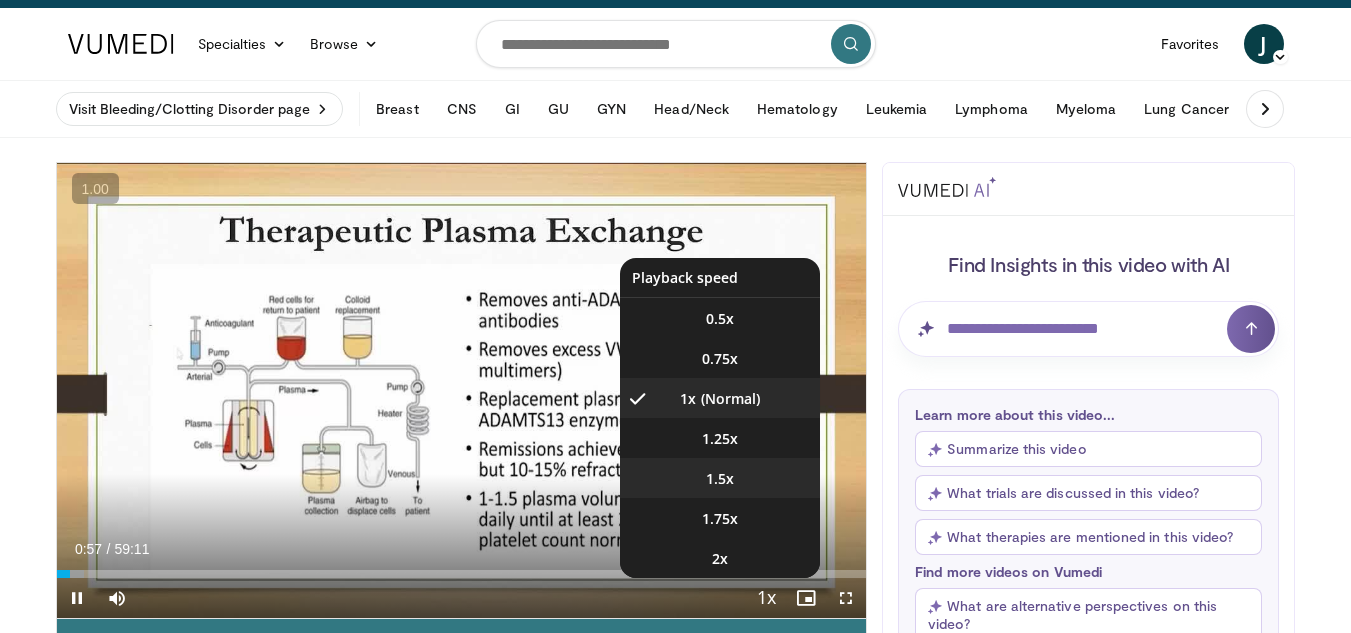 click on "1.5x" at bounding box center (720, 479) 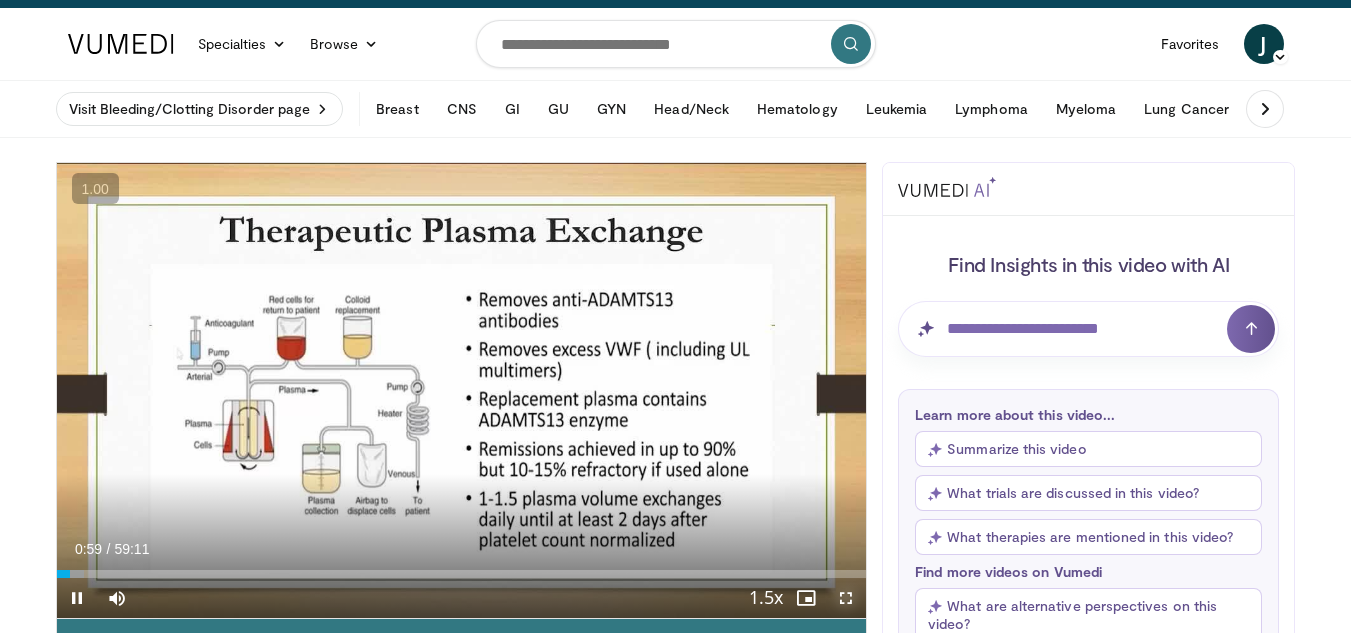 click at bounding box center (846, 598) 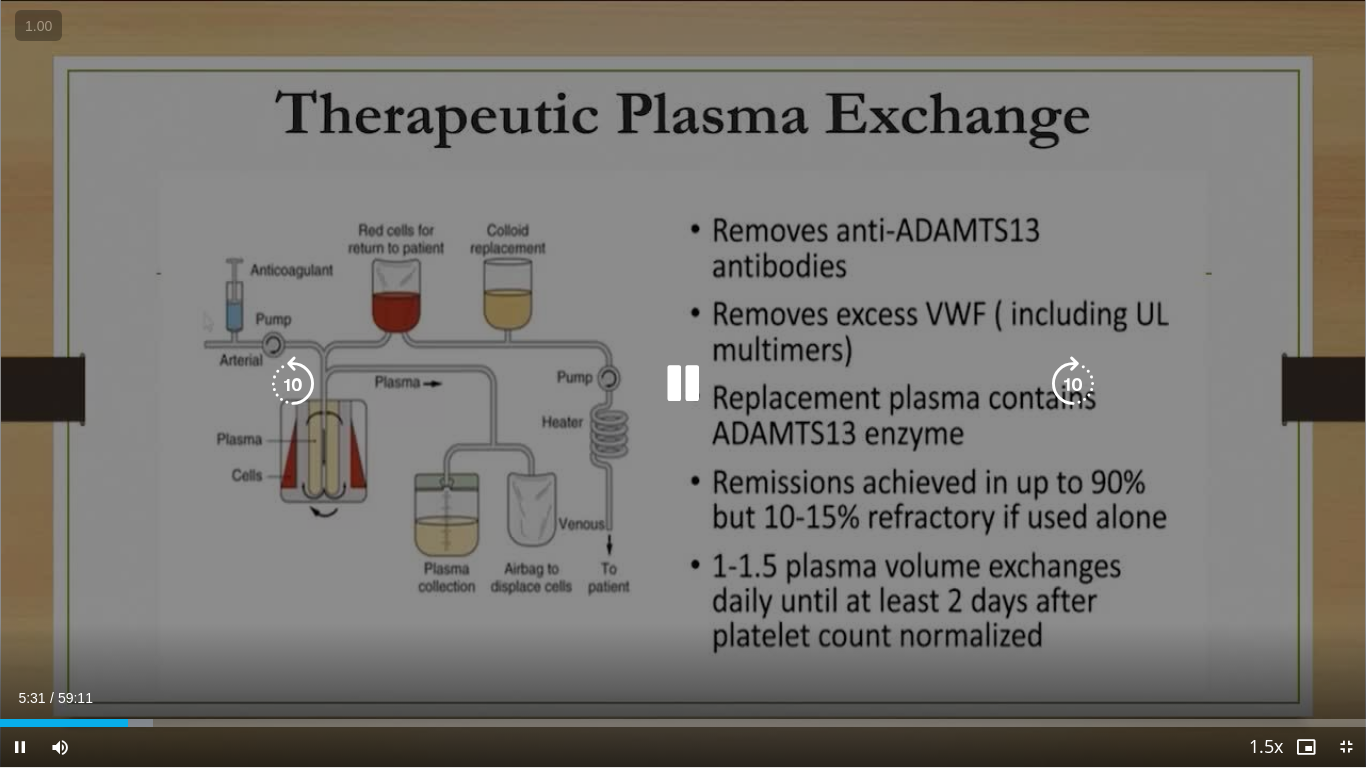 click at bounding box center (683, 384) 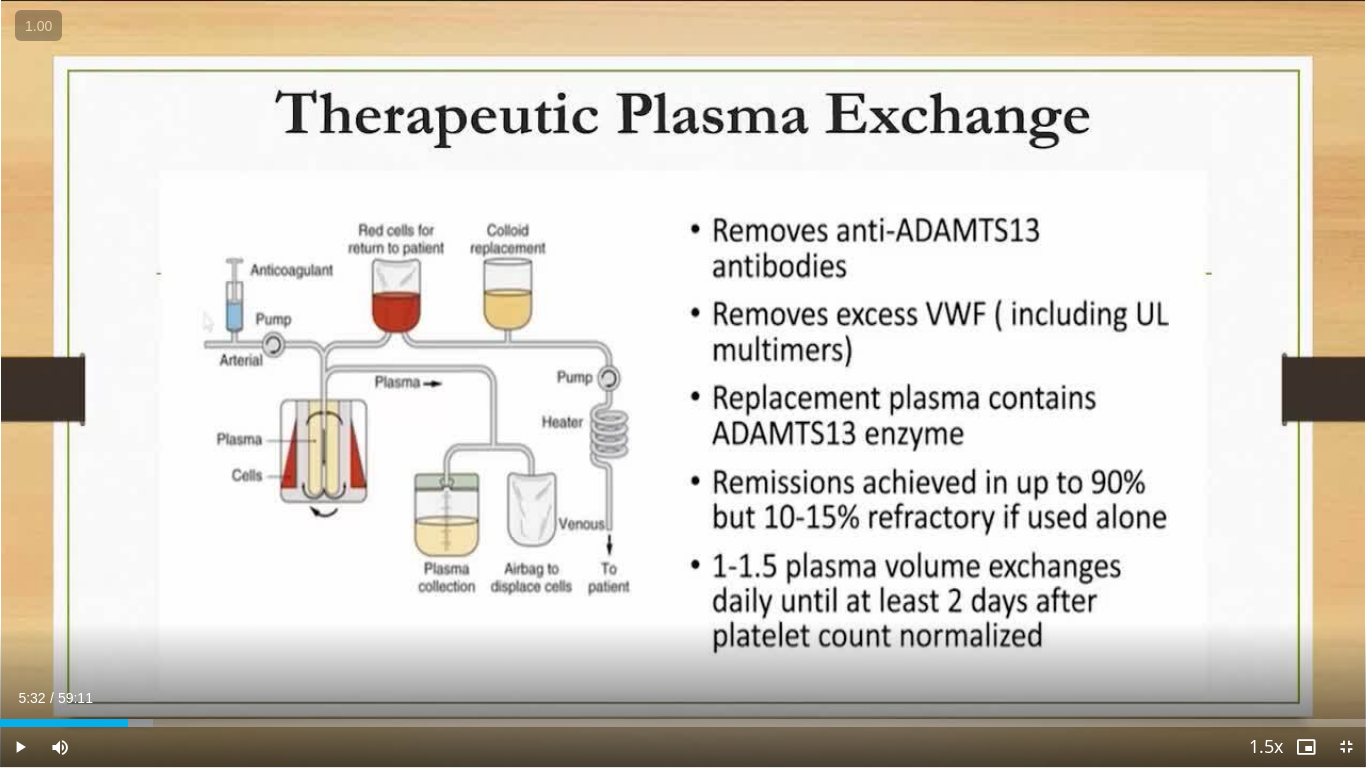 type 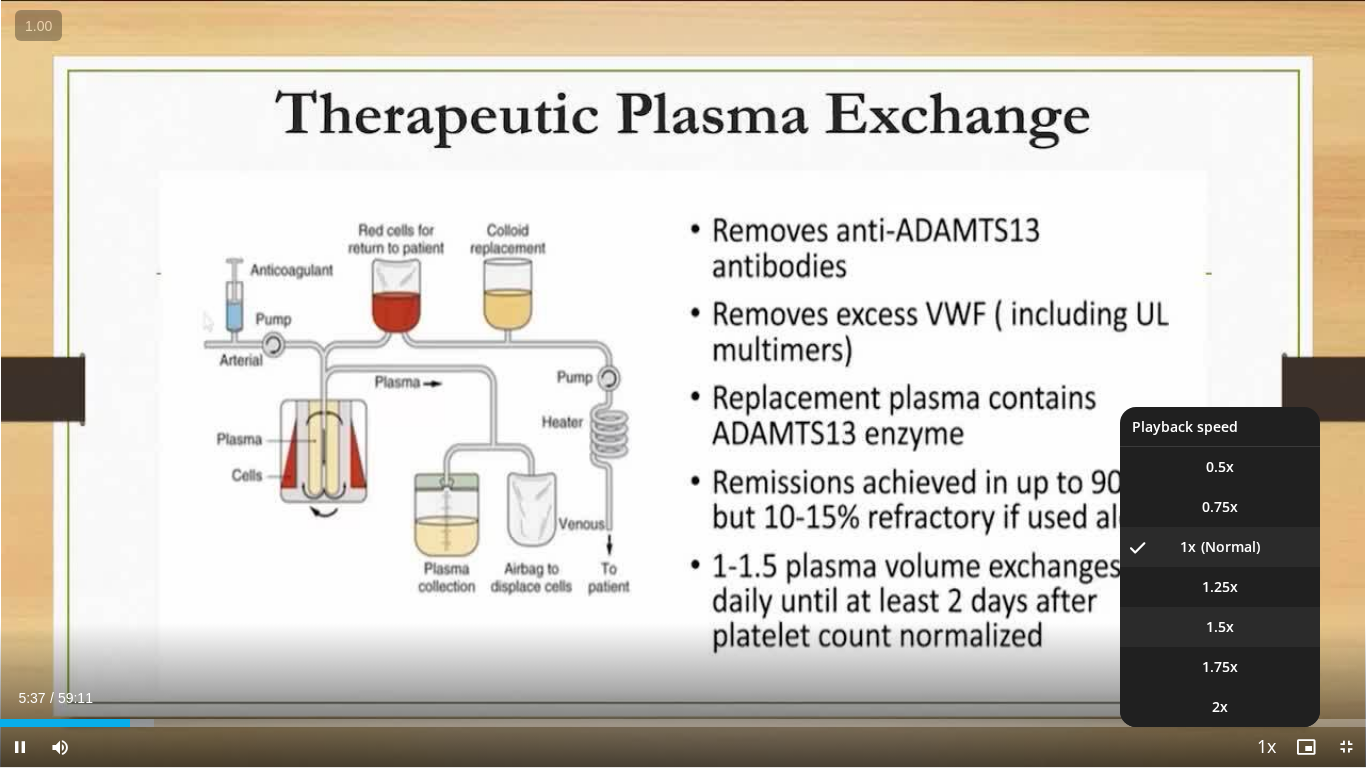 click on "1.5x" at bounding box center [1220, 627] 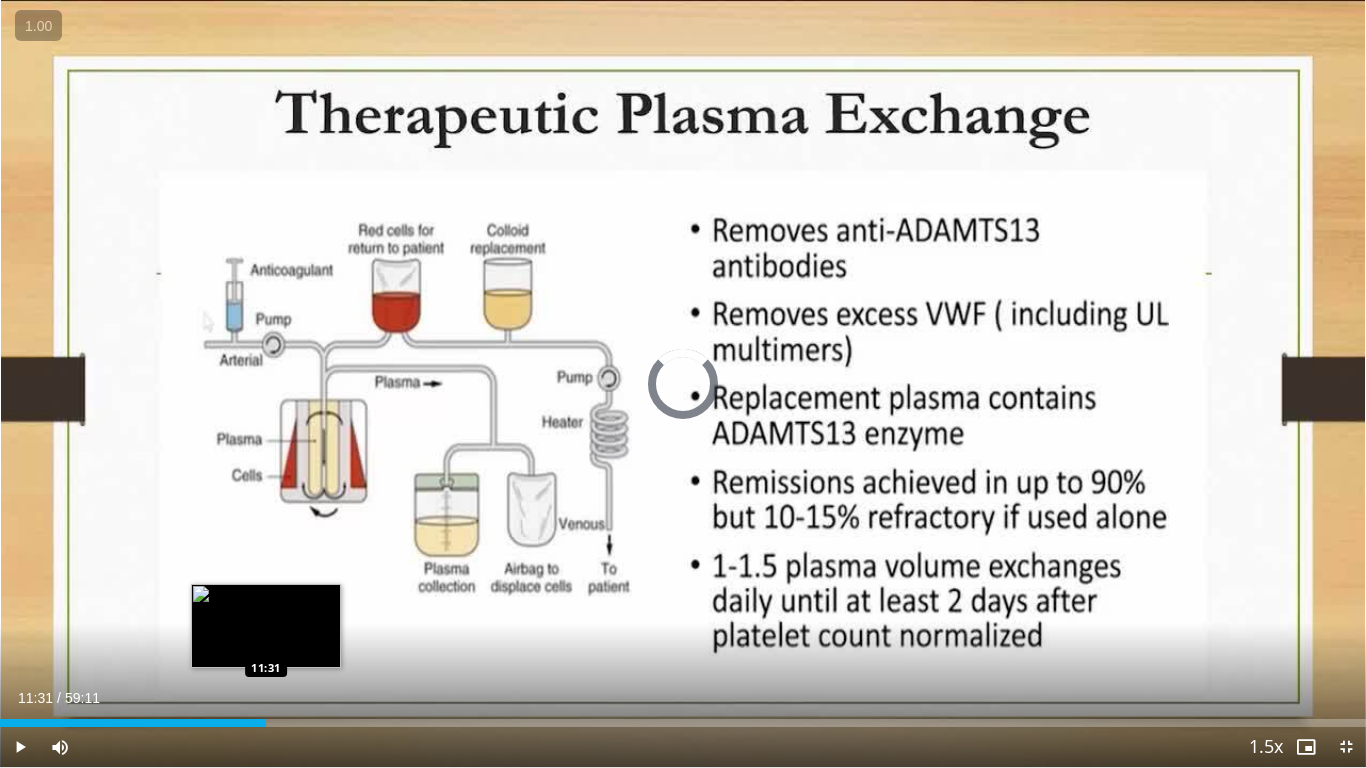 click on "Loaded :  17.74% 09:29 11:31" at bounding box center (683, 717) 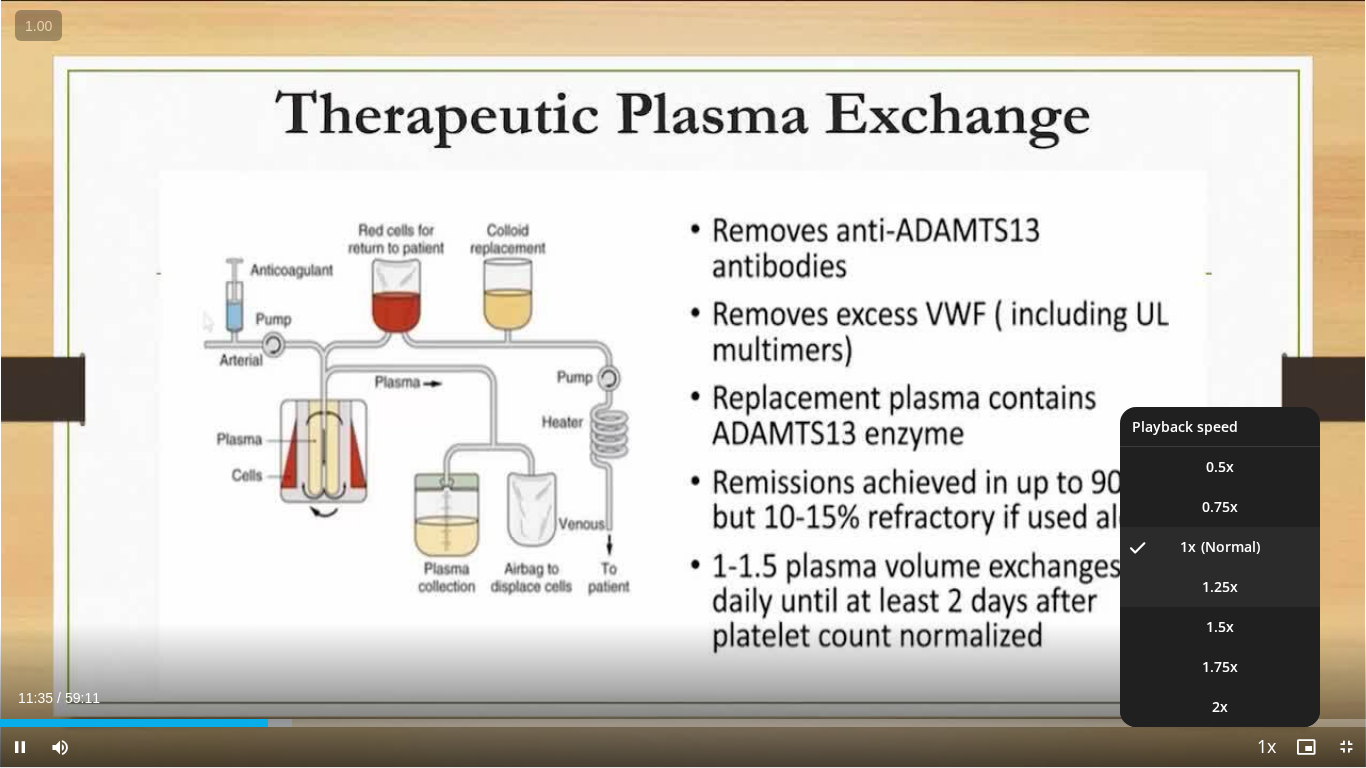 click on "1.25x" at bounding box center (1220, 587) 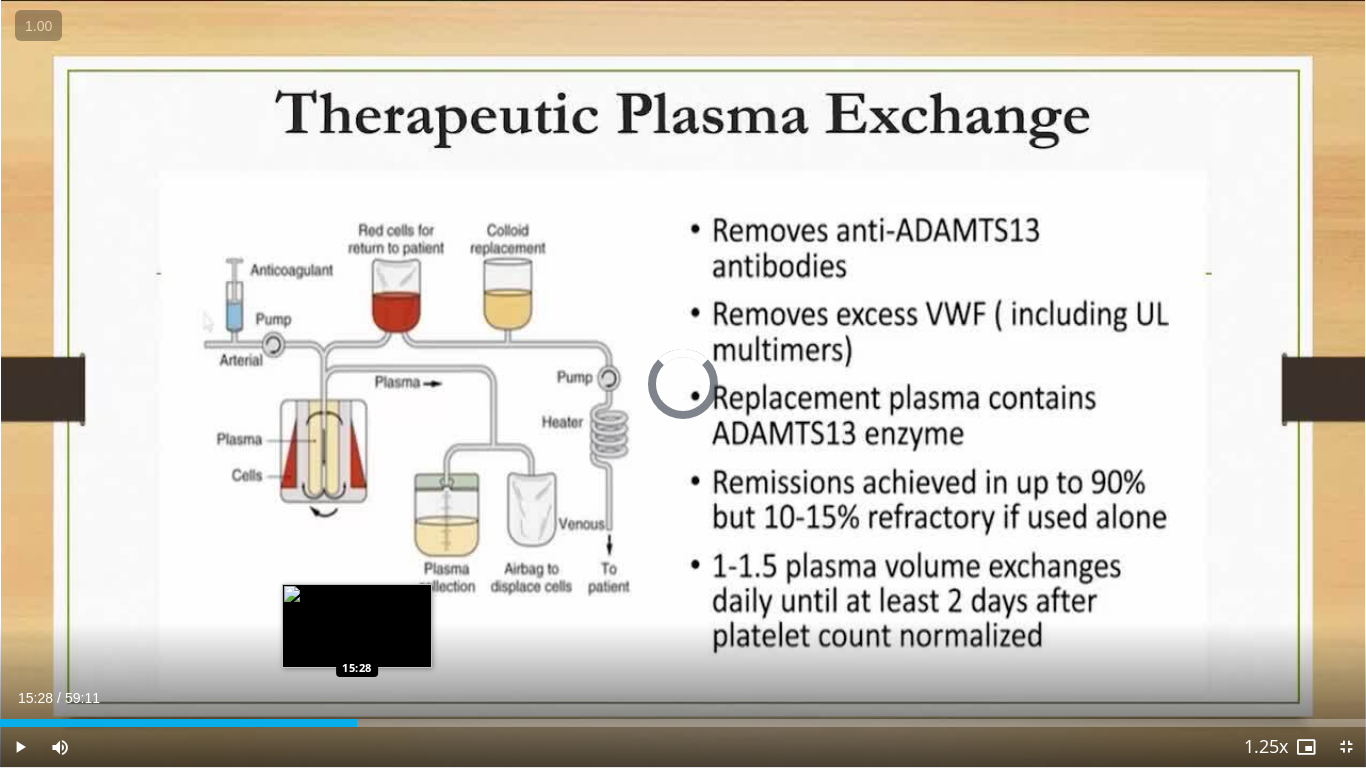 click on "Loaded :  0.00% 12:07 15:28" at bounding box center (683, 717) 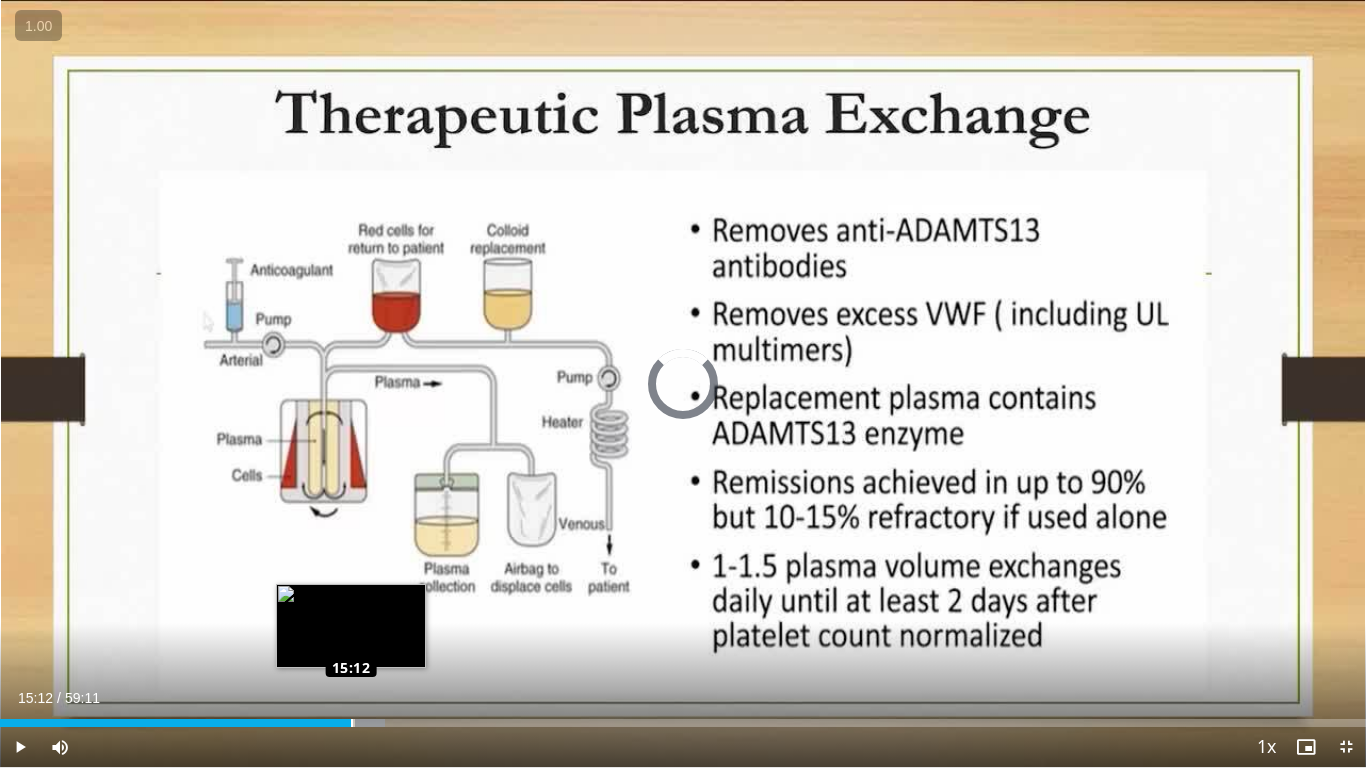 click on "Loaded :  28.16% 15:12 15:12" at bounding box center [683, 723] 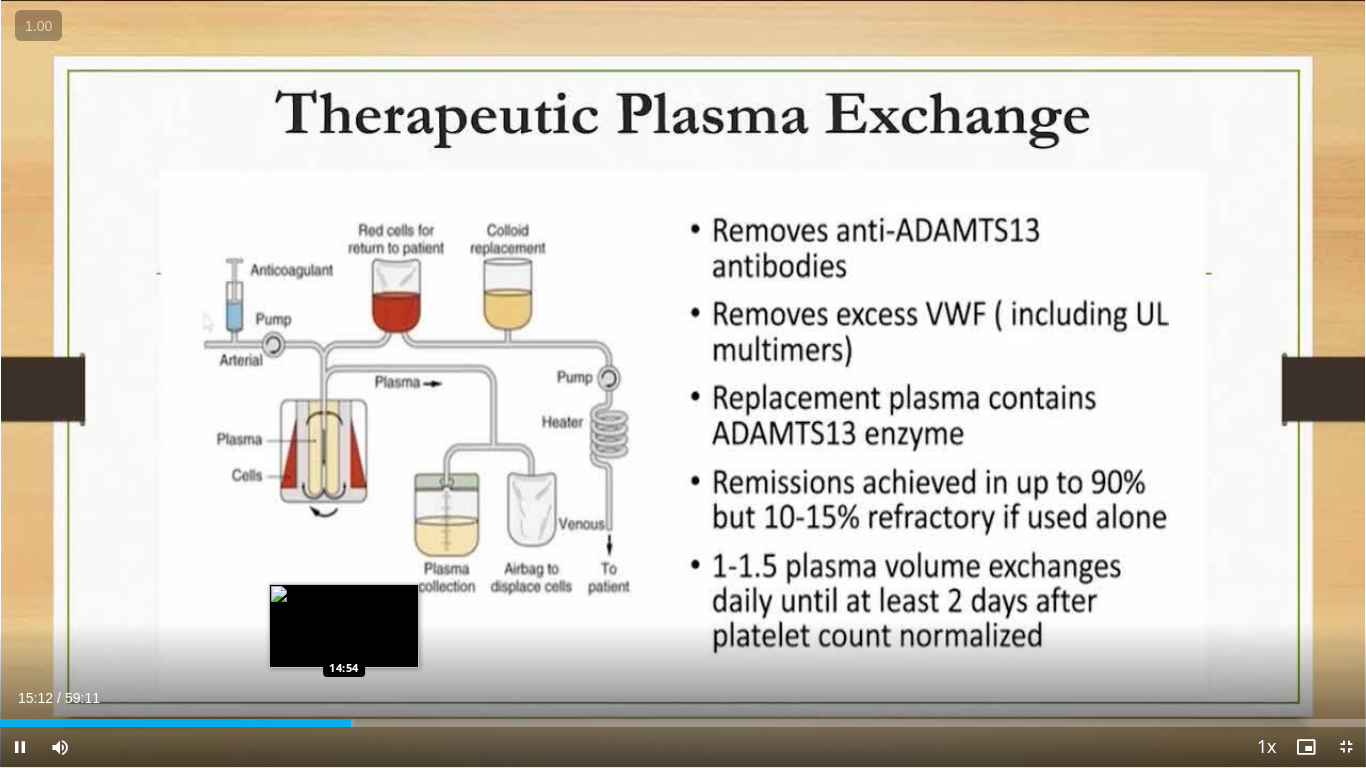 click on "Loaded :  25.98% 15:12 14:54" at bounding box center [683, 723] 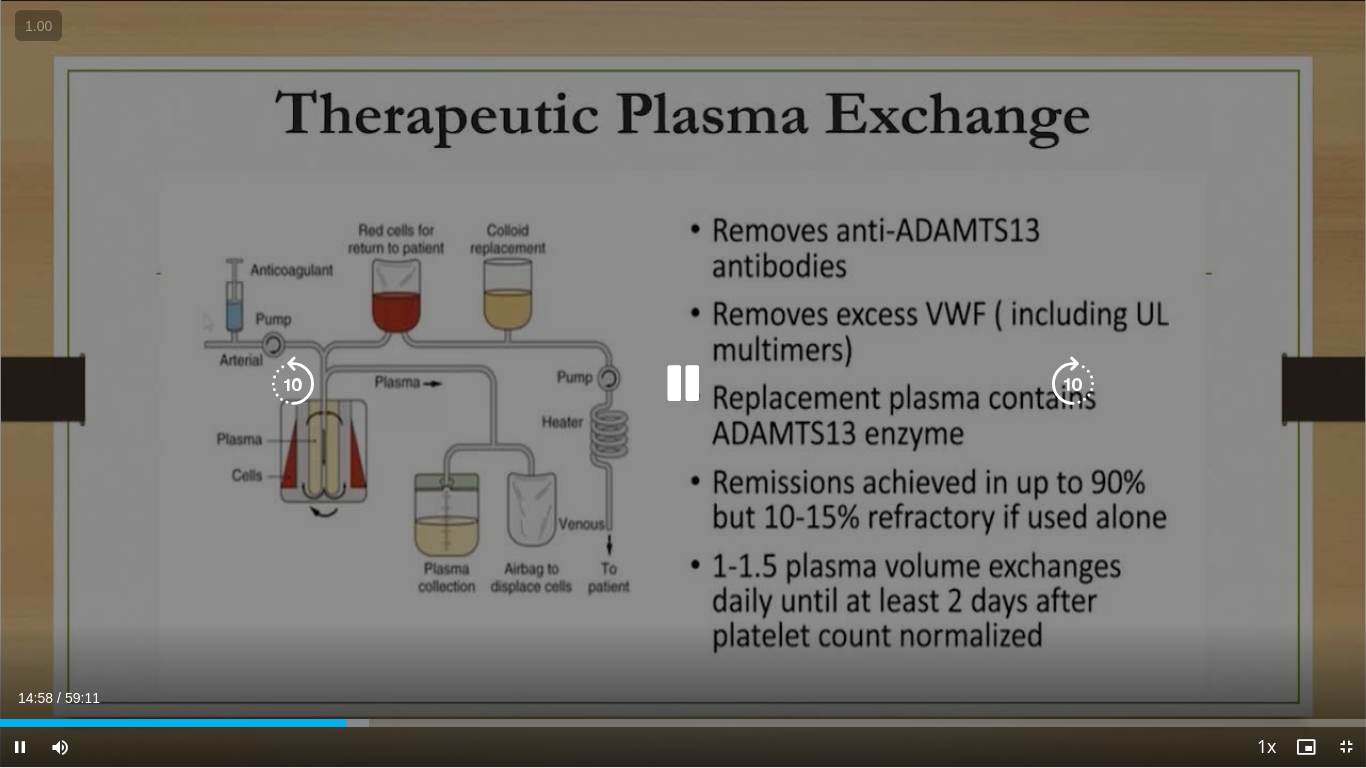 click on "10 seconds
Tap to unmute" at bounding box center [683, 383] 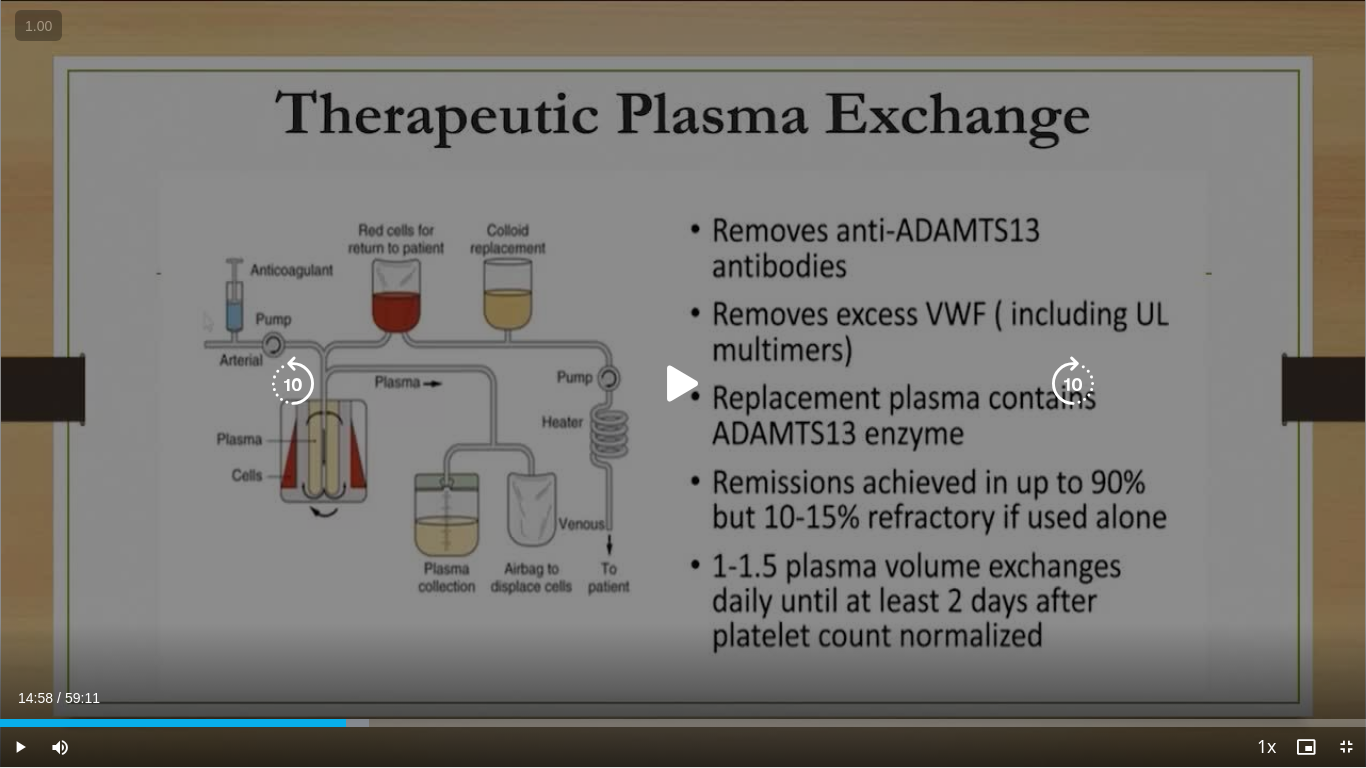 click on "10 seconds
Tap to unmute" at bounding box center [683, 383] 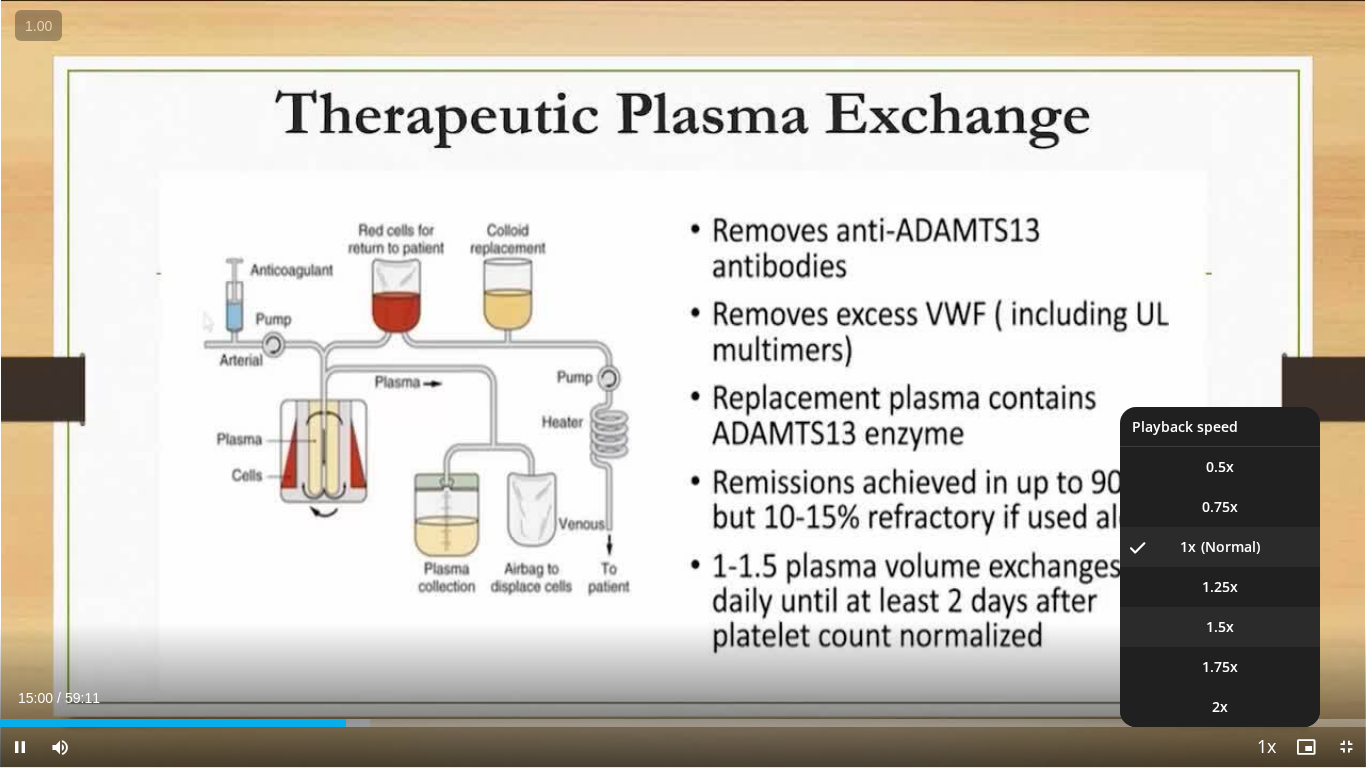 click on "1.5x" at bounding box center [1220, 627] 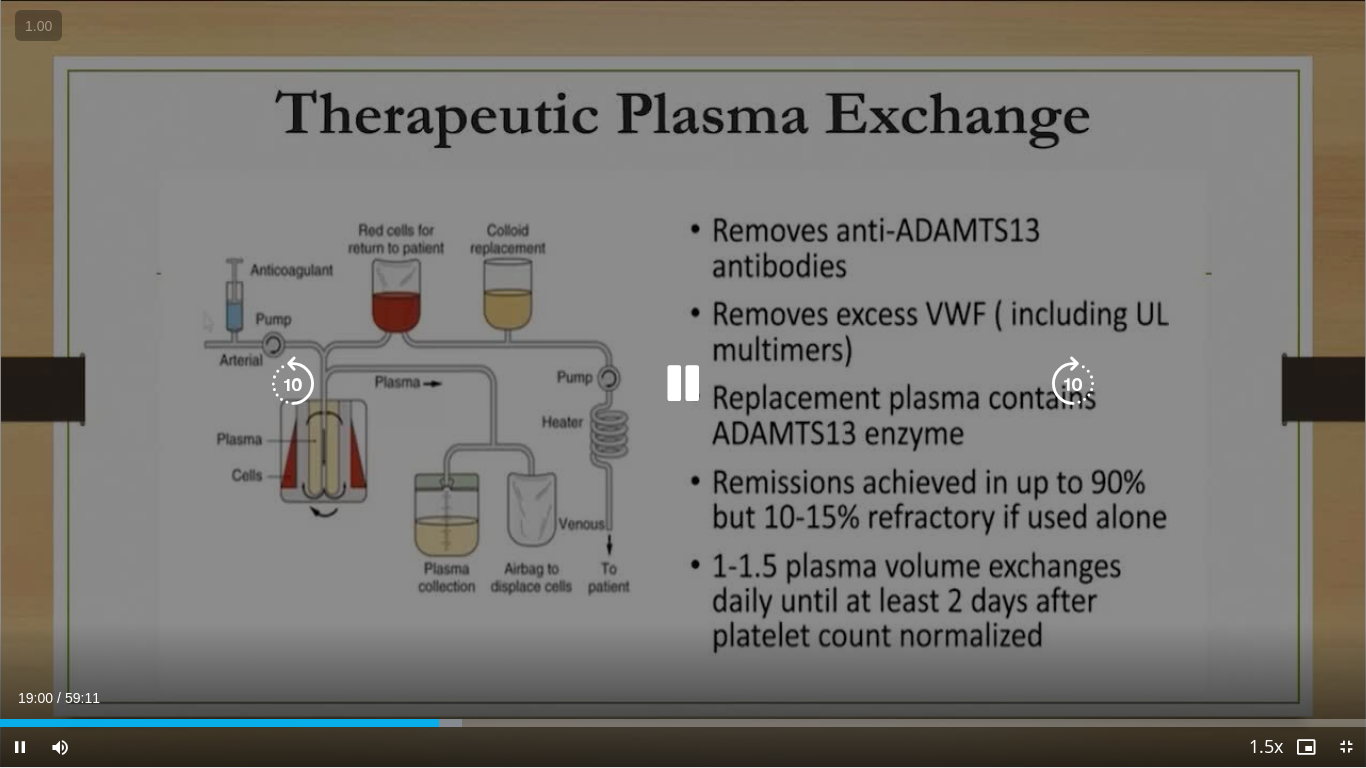 click at bounding box center (683, 384) 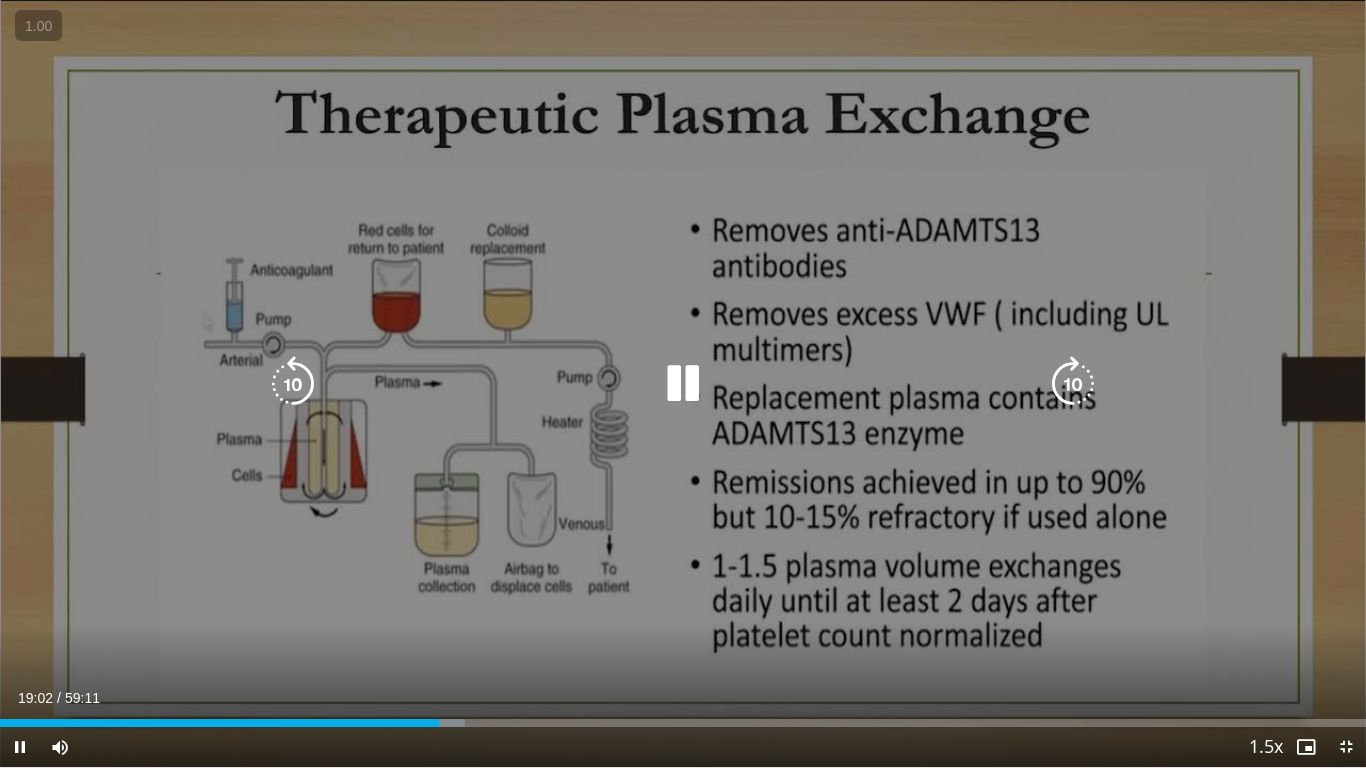click at bounding box center (683, 384) 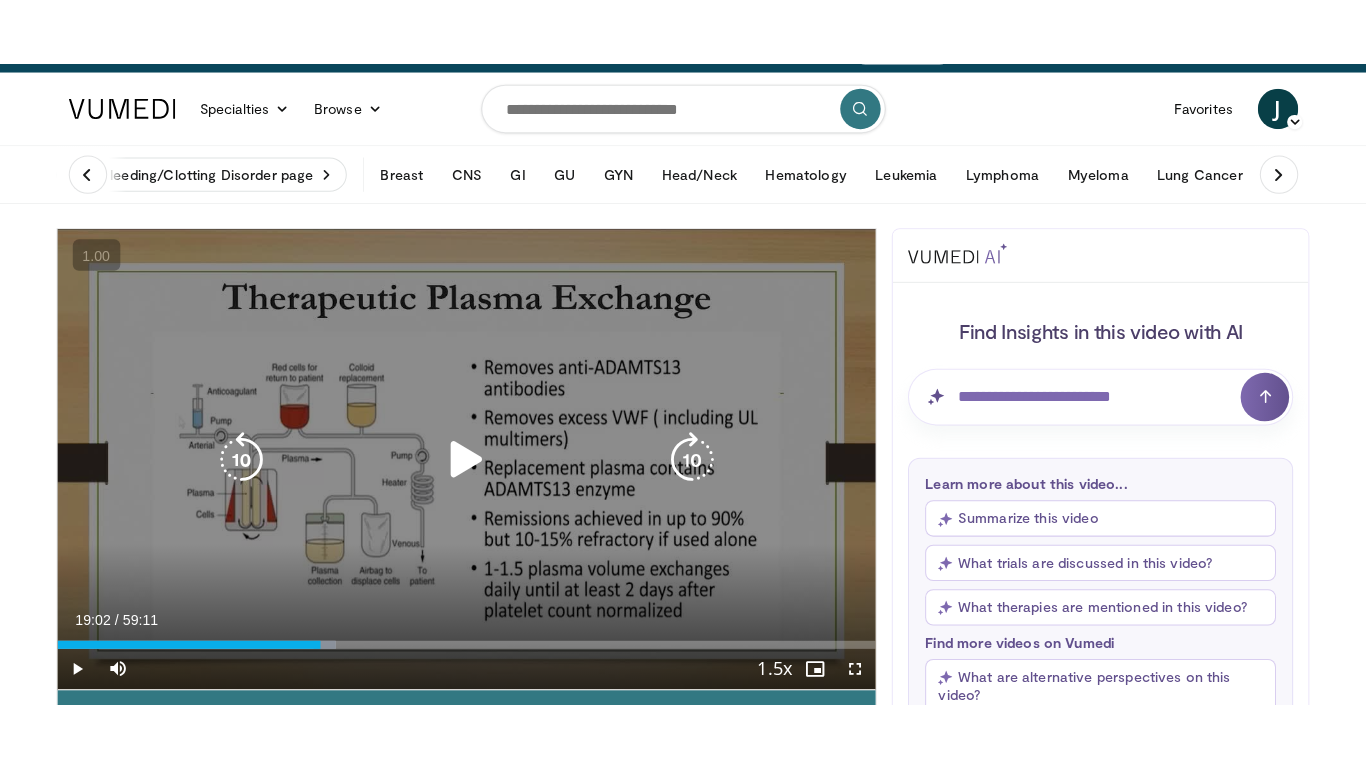 scroll, scrollTop: 233, scrollLeft: 0, axis: vertical 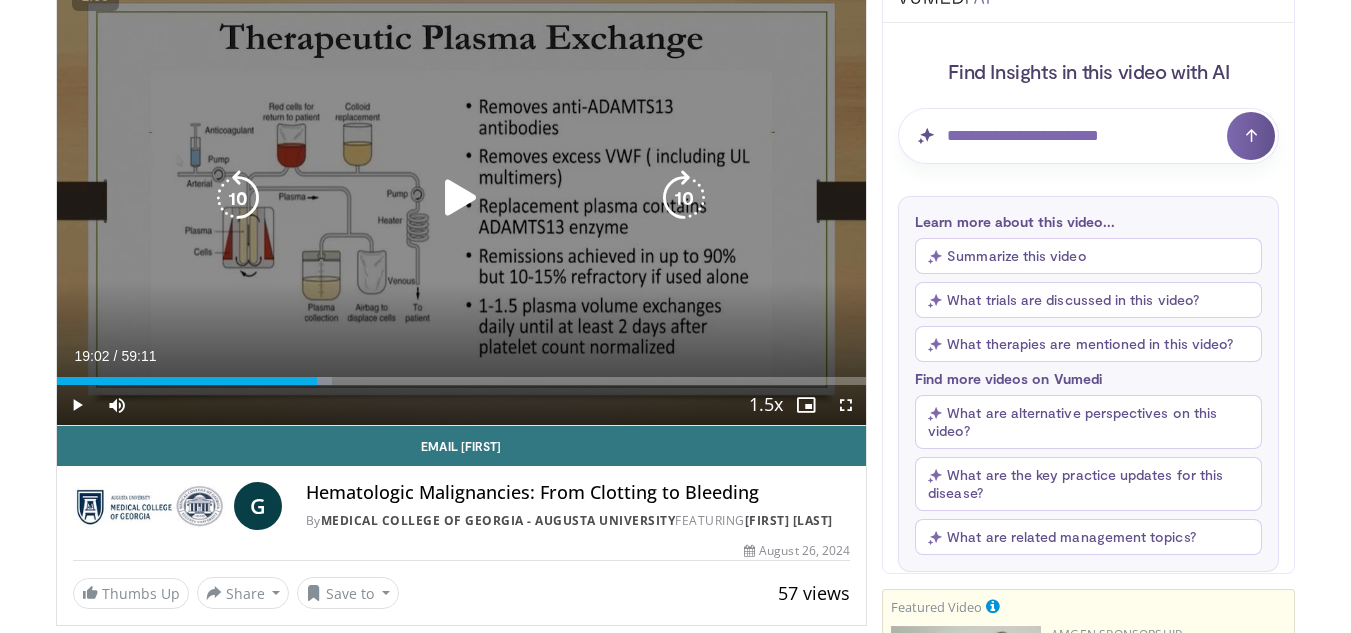 click at bounding box center (238, 198) 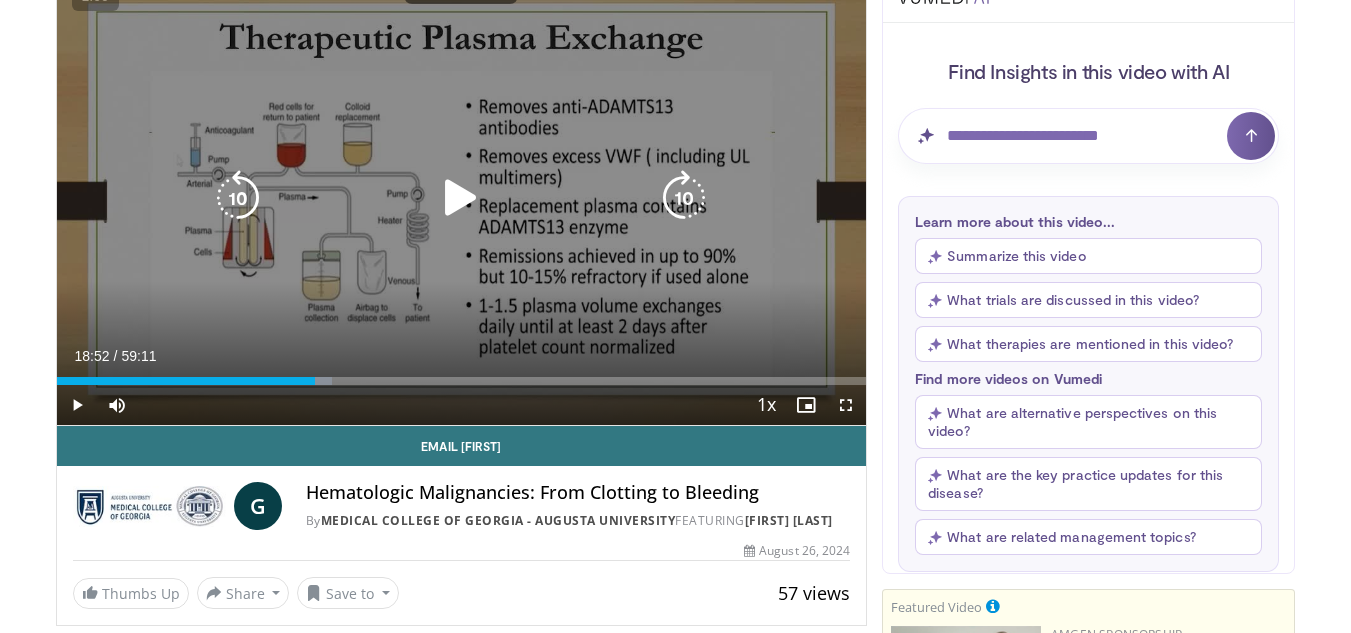 click at bounding box center [238, 198] 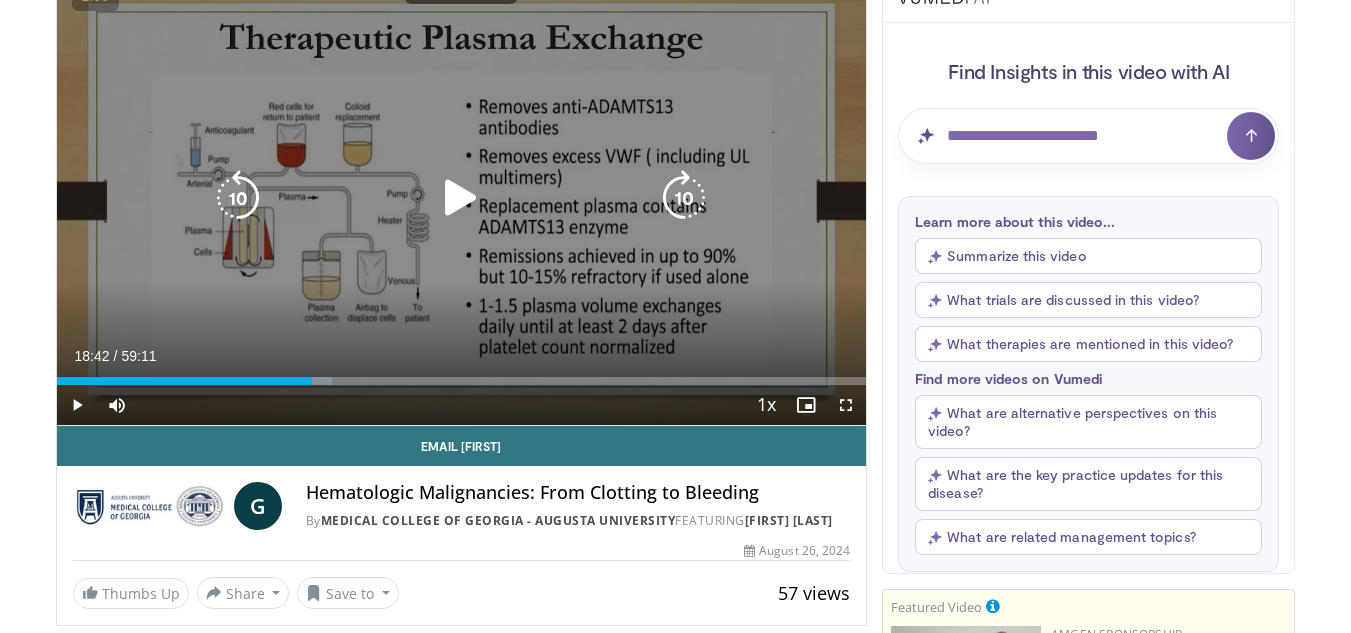 click at bounding box center (461, 198) 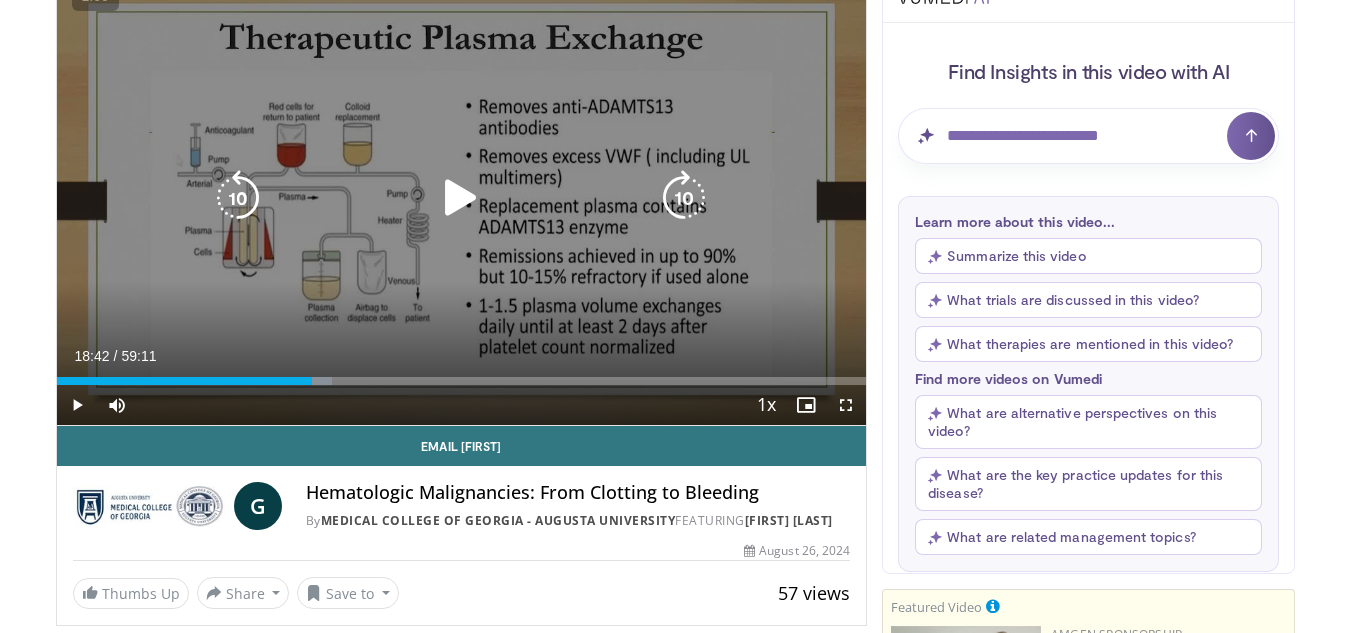 click at bounding box center [461, 198] 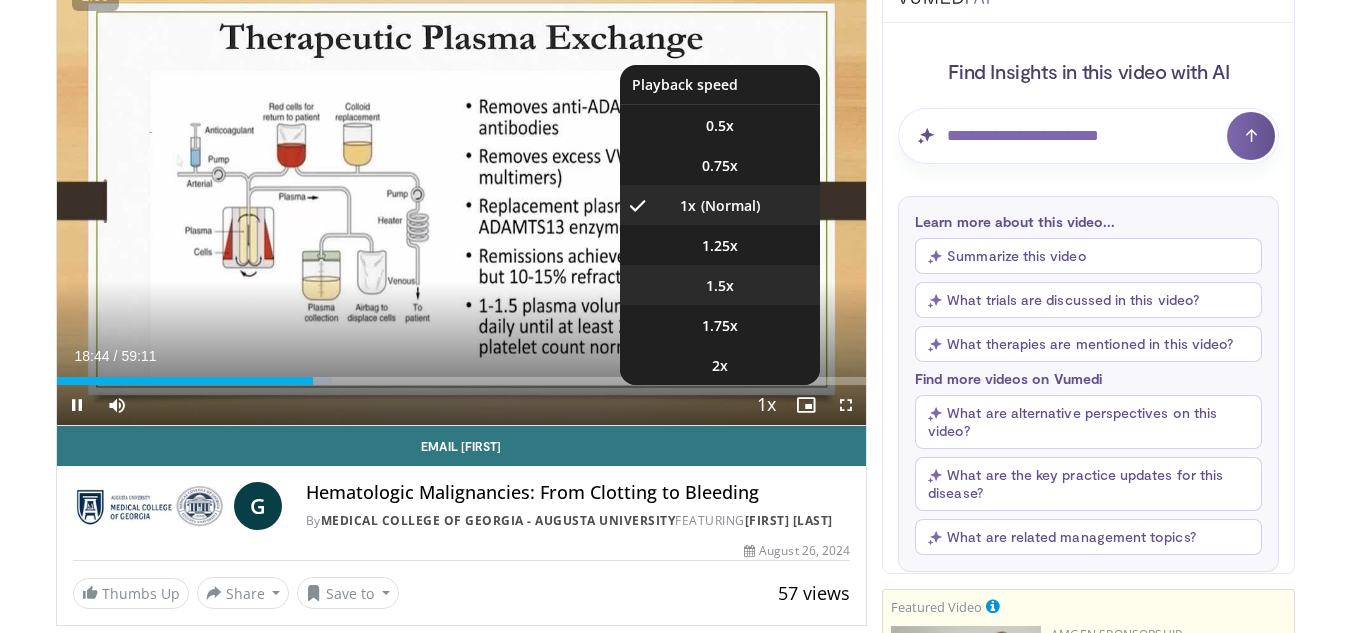 click on "1.5x" at bounding box center (720, 286) 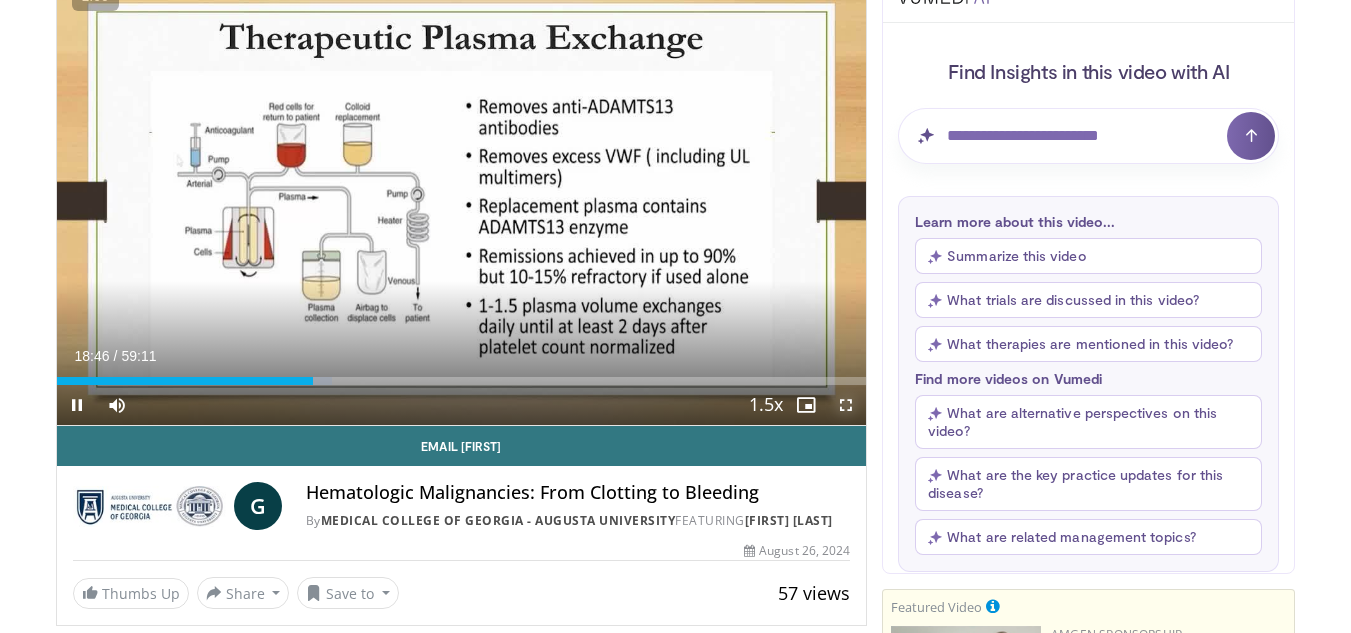 click at bounding box center (846, 405) 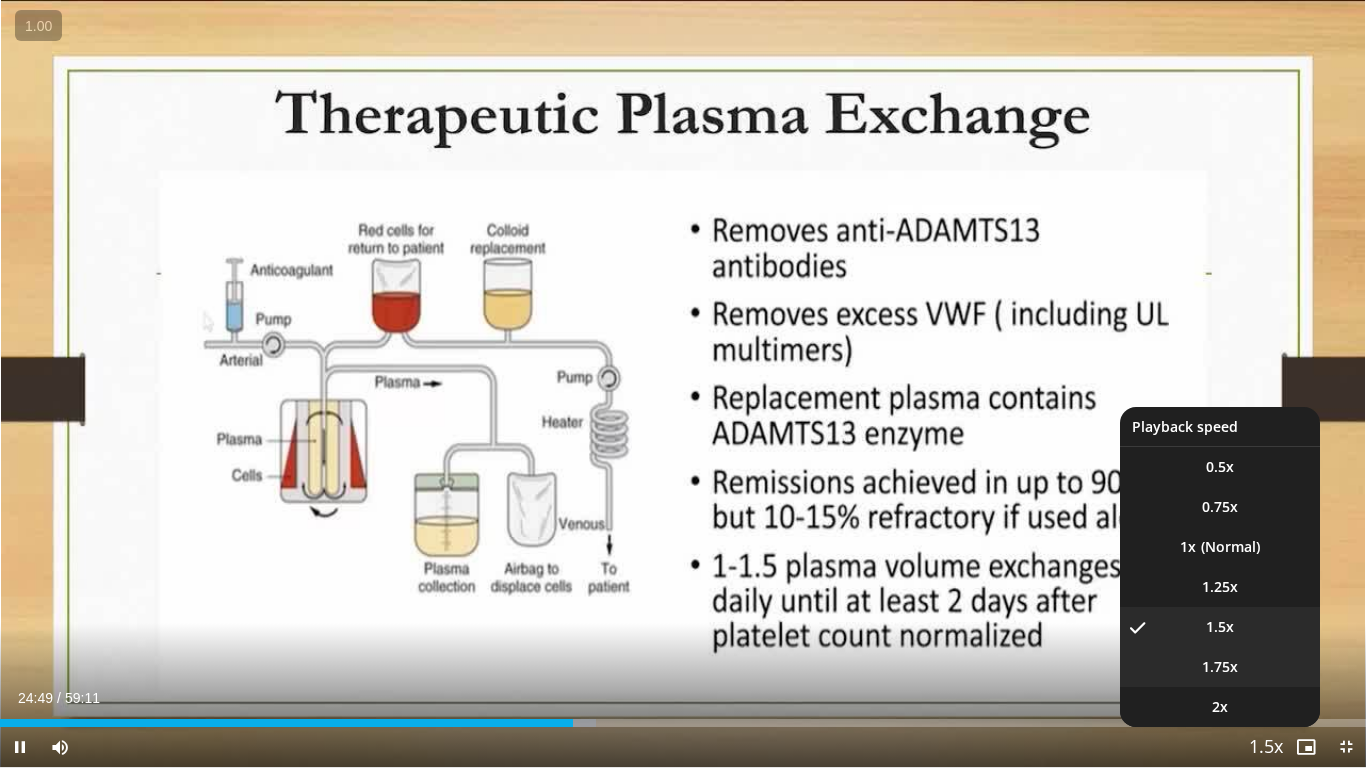 click on "1.75x" at bounding box center [1220, 667] 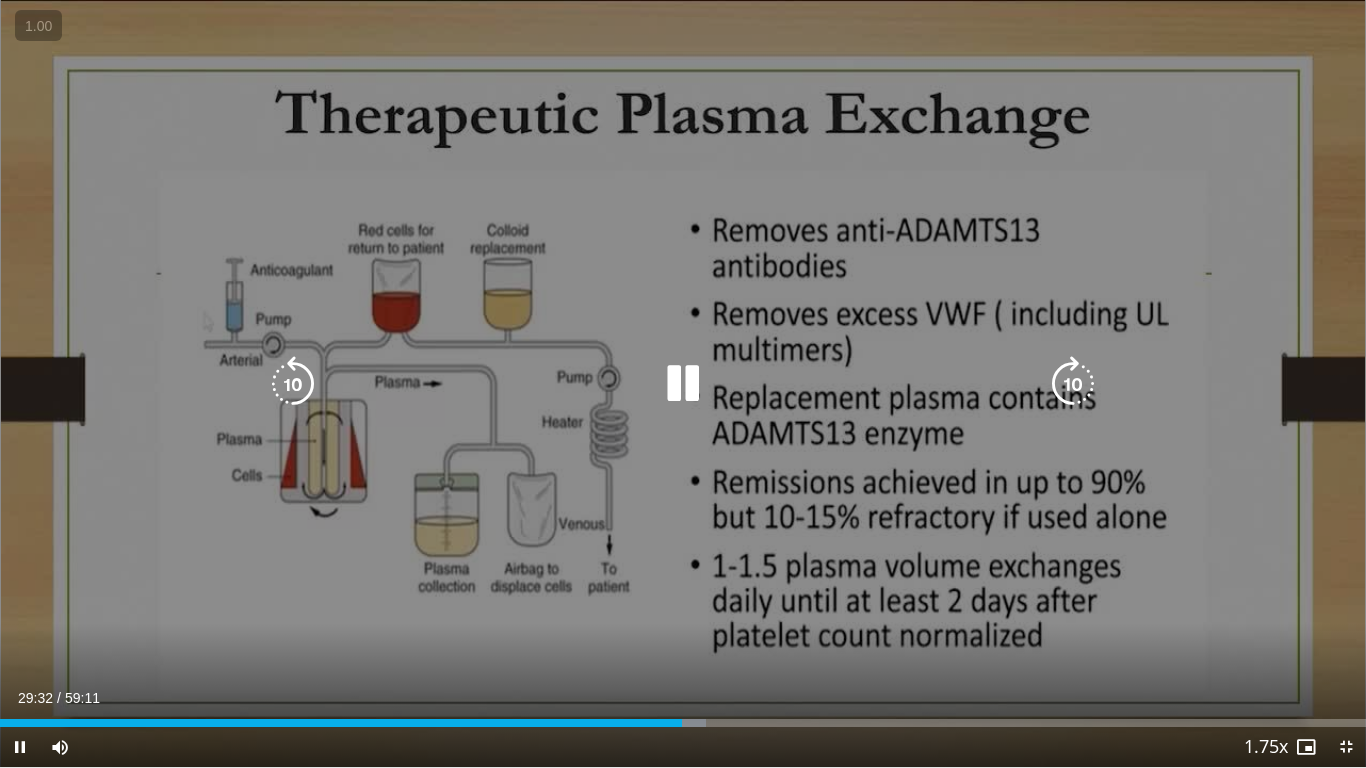 click at bounding box center [683, 384] 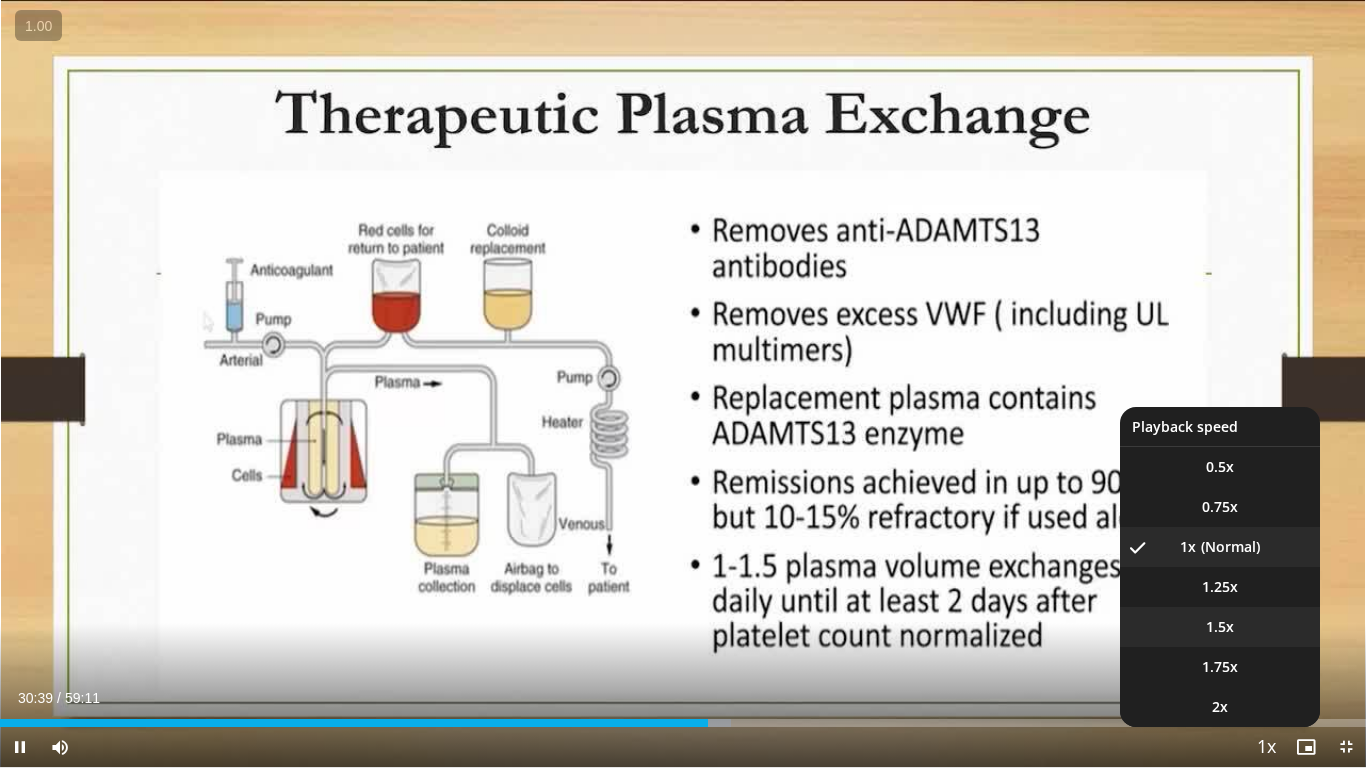 click on "1.5x" at bounding box center [1220, 627] 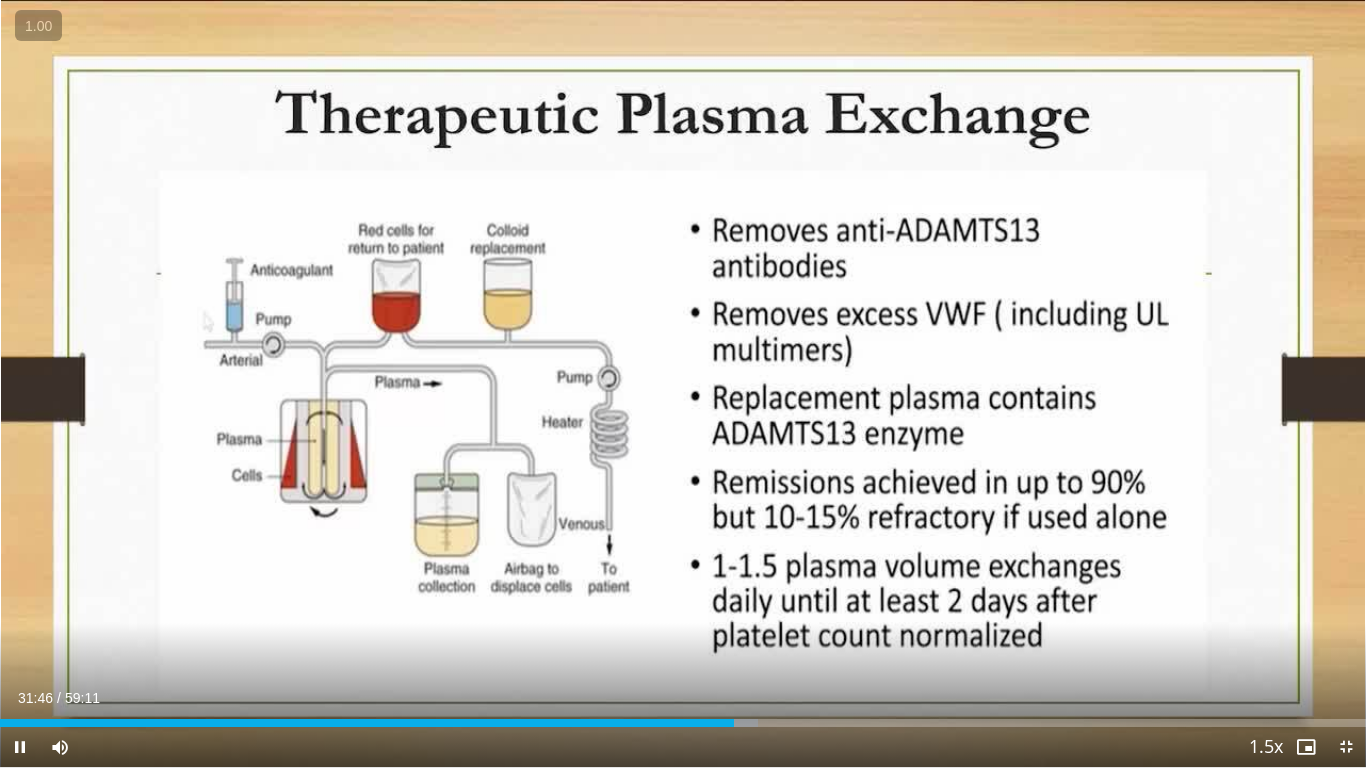 click on "20 seconds
Tap to unmute" at bounding box center [683, 383] 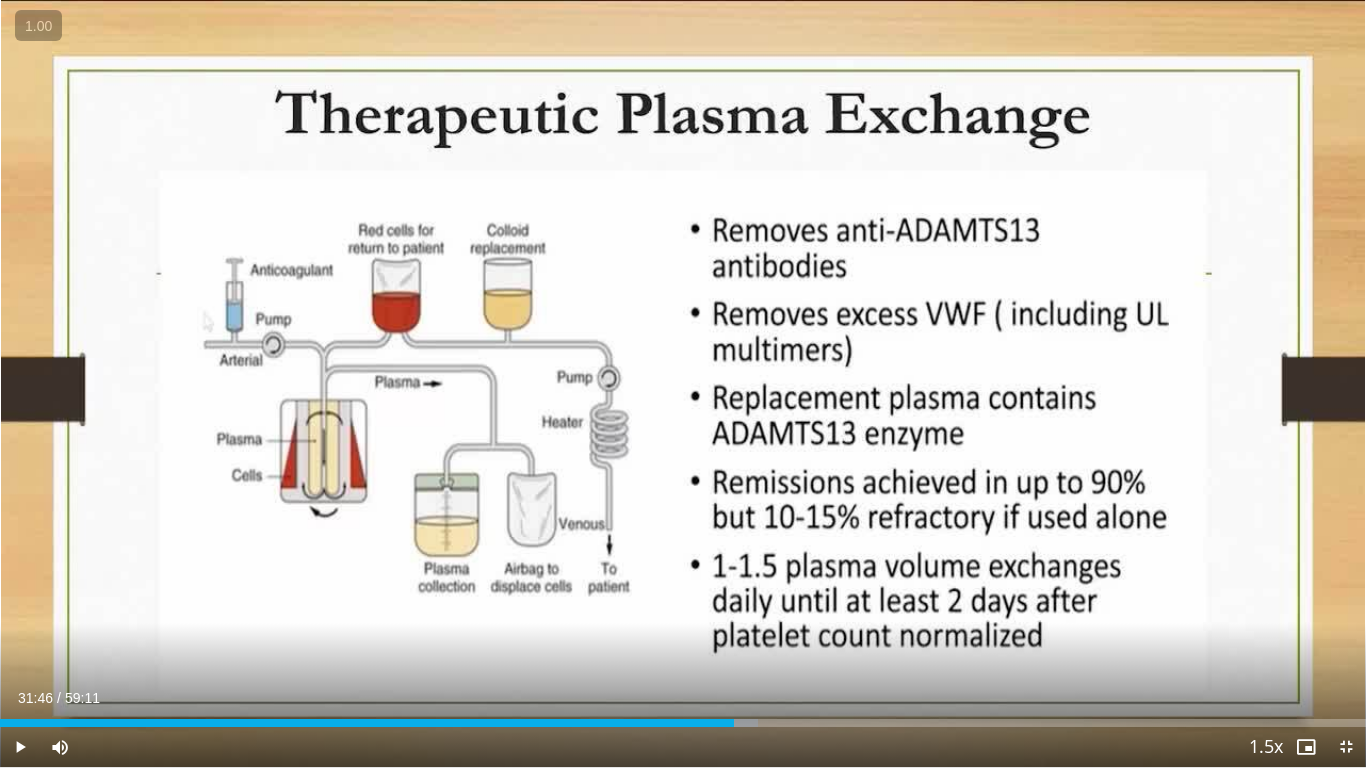 click on "20 seconds
Tap to unmute" at bounding box center (683, 383) 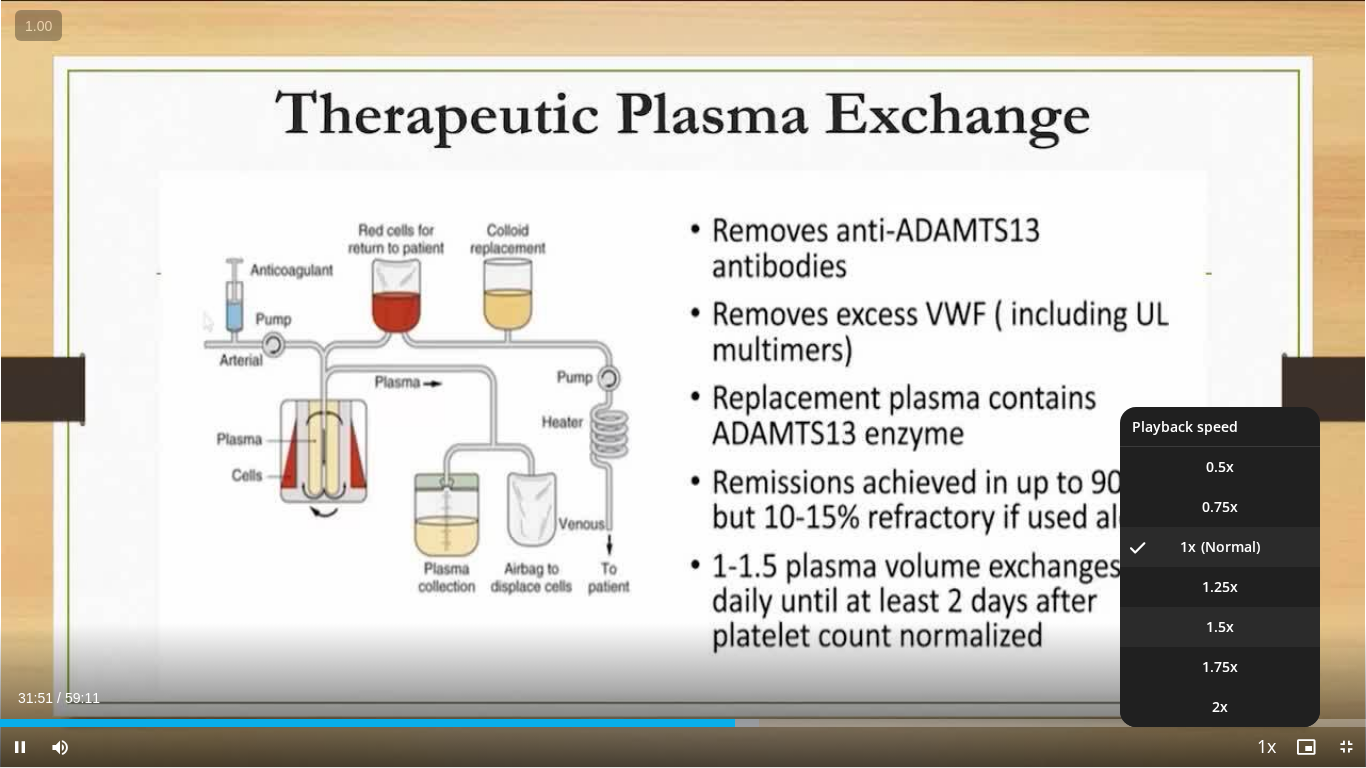 click on "1.5x" at bounding box center (1220, 627) 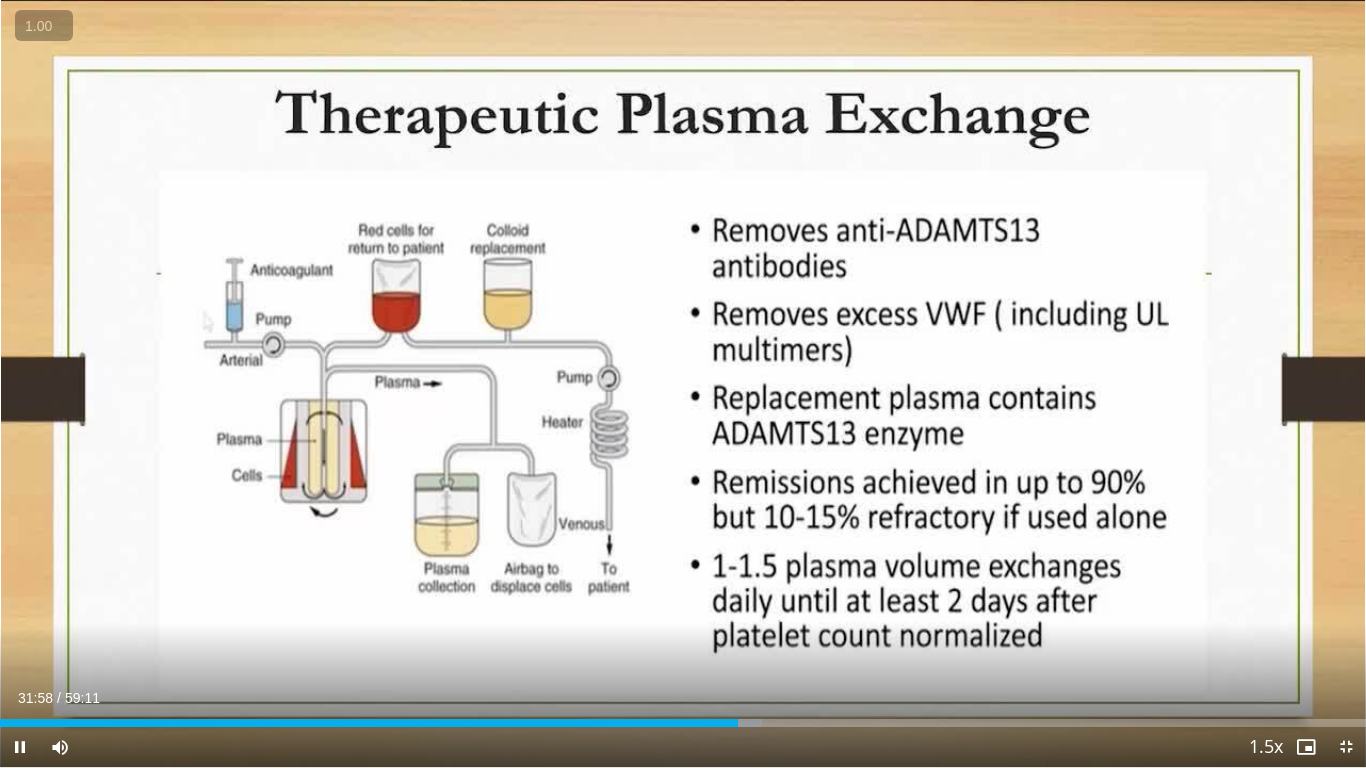 click on "+" at bounding box center (0, 0) 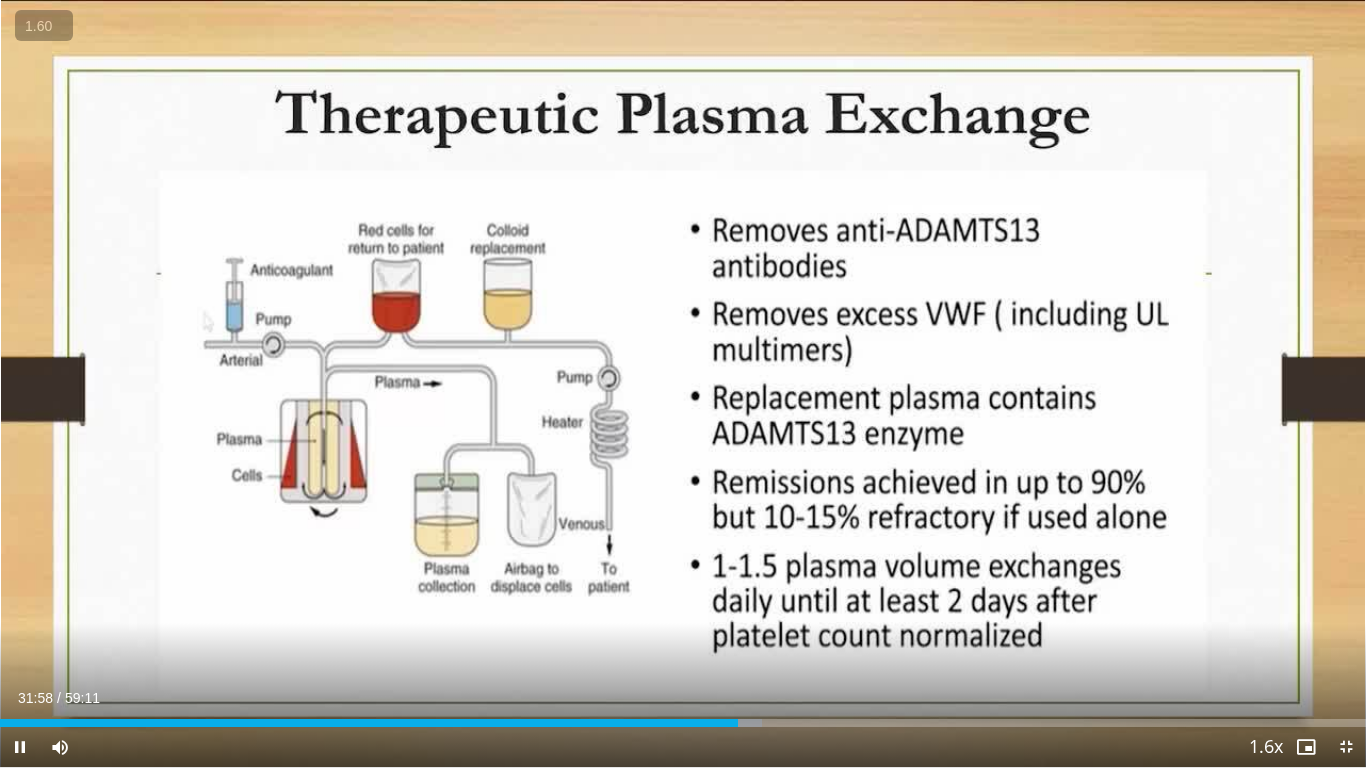 click on "+" at bounding box center [0, 0] 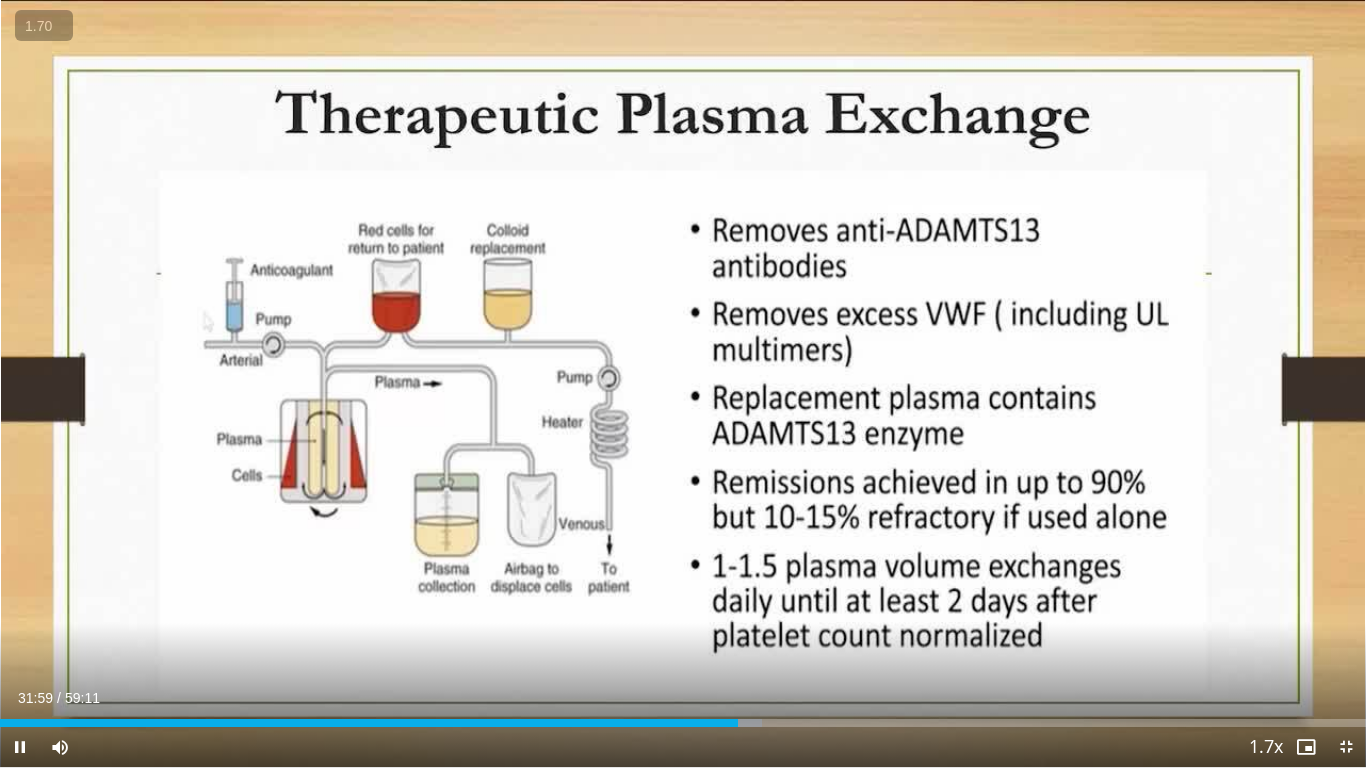 click on "+" at bounding box center (0, 0) 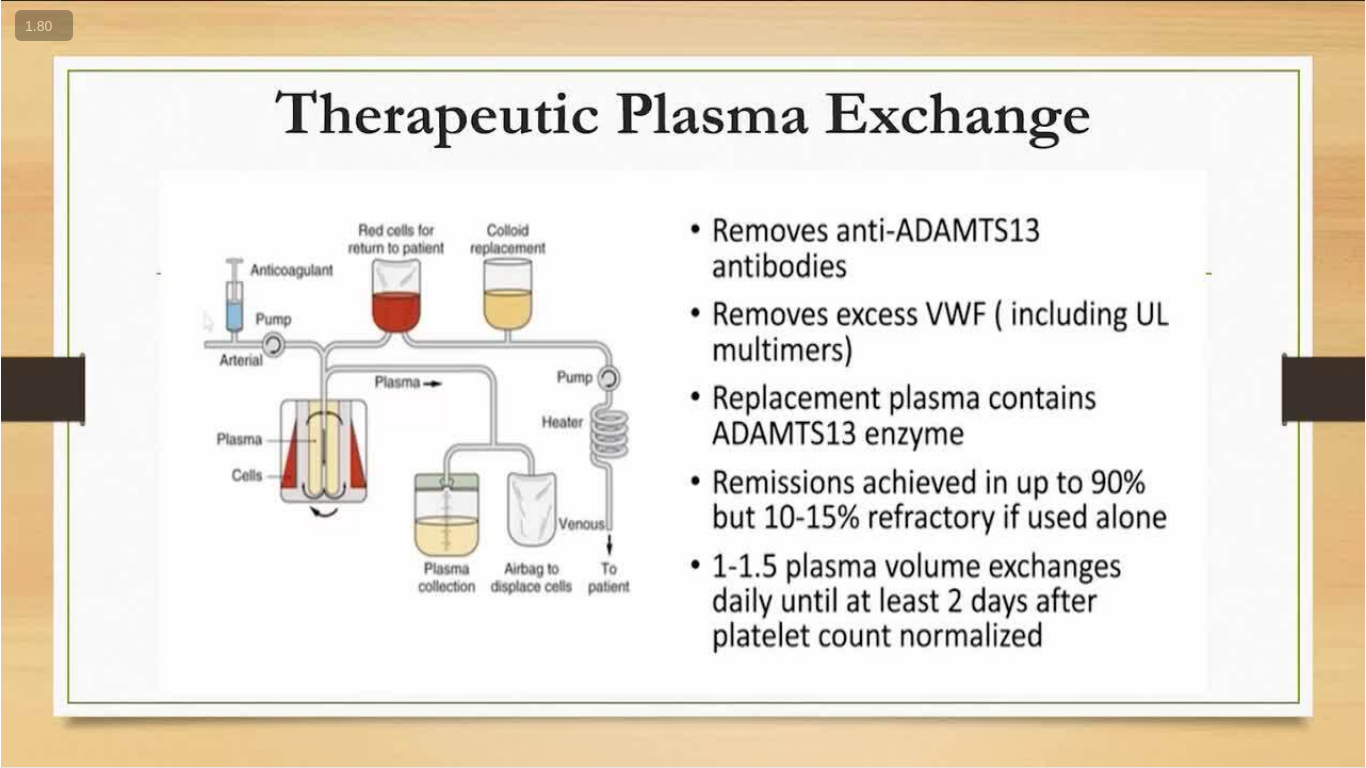 click on "−" at bounding box center (0, 0) 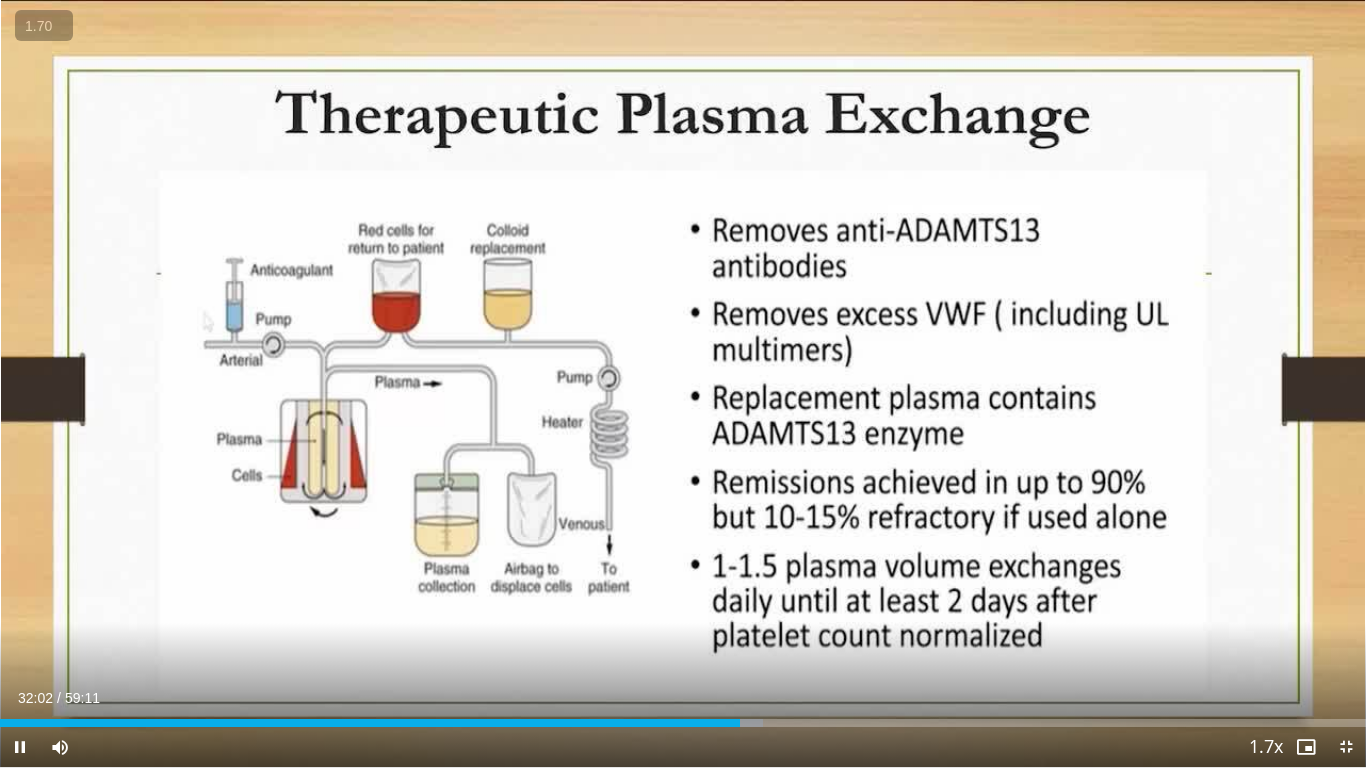 click on "−" at bounding box center [0, 0] 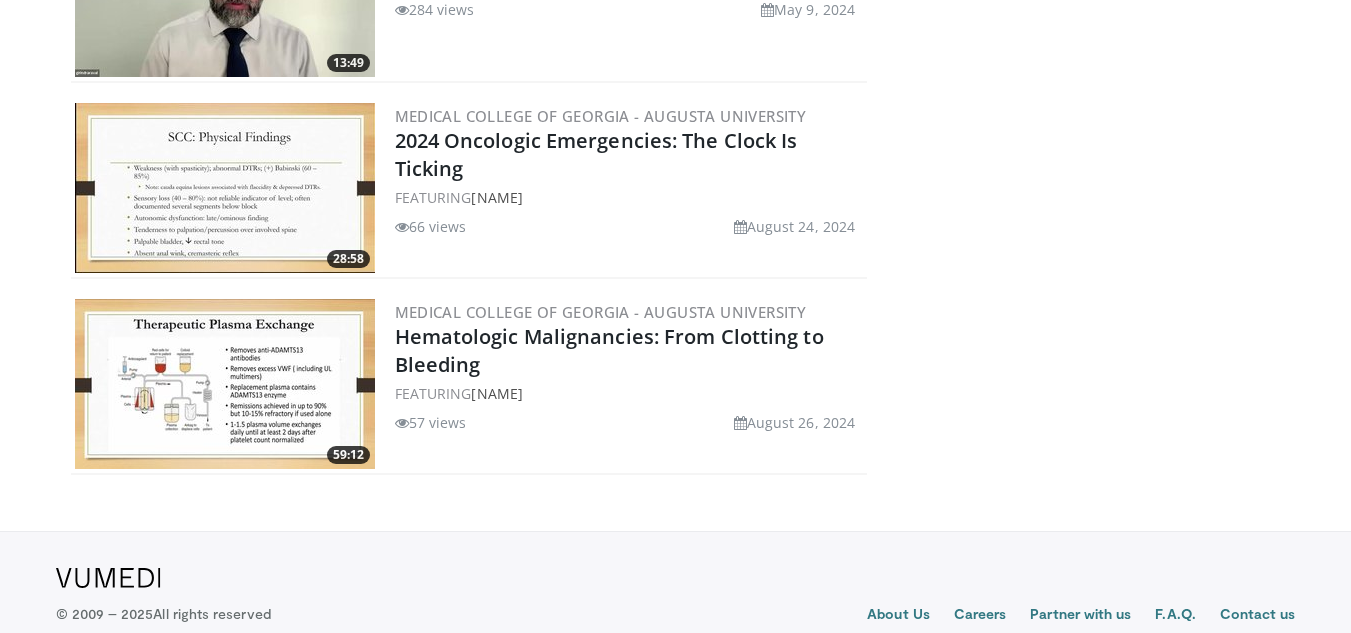 scroll, scrollTop: 621, scrollLeft: 0, axis: vertical 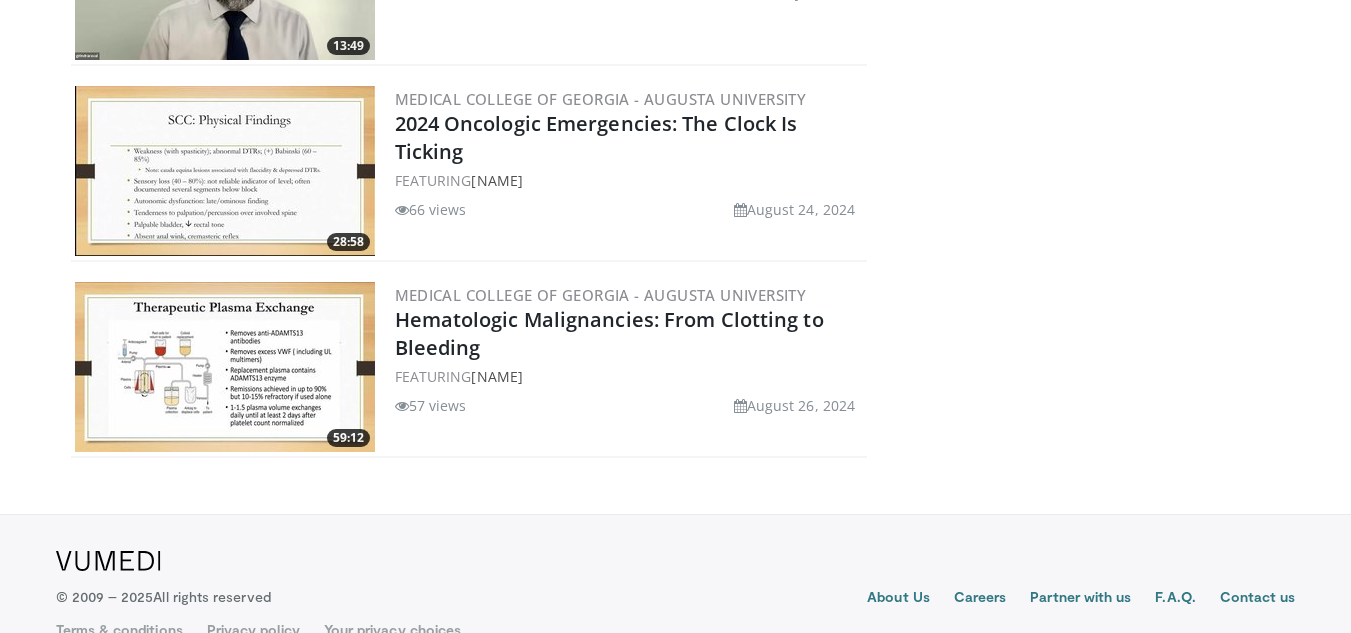 click on "Just Launched:  2025 ASCO® Annual Meeting Insights Hub WATCH NOW
Specialties
Adult & Family Medicine
Allergy, Asthma, Immunology
Anesthesiology
Cardiology
Dental
Dermatology
Endocrinology
Gastroenterology & Hepatology
General Surgery
Hematology & Oncology
Infectious Disease
Nephrology
Neurology
Neurosurgery
Obstetrics & Gynecology
Ophthalmology
Oral Maxillofacial
Orthopaedics
Otolaryngology
Pediatrics
Plastic Surgery" at bounding box center (675, 25) 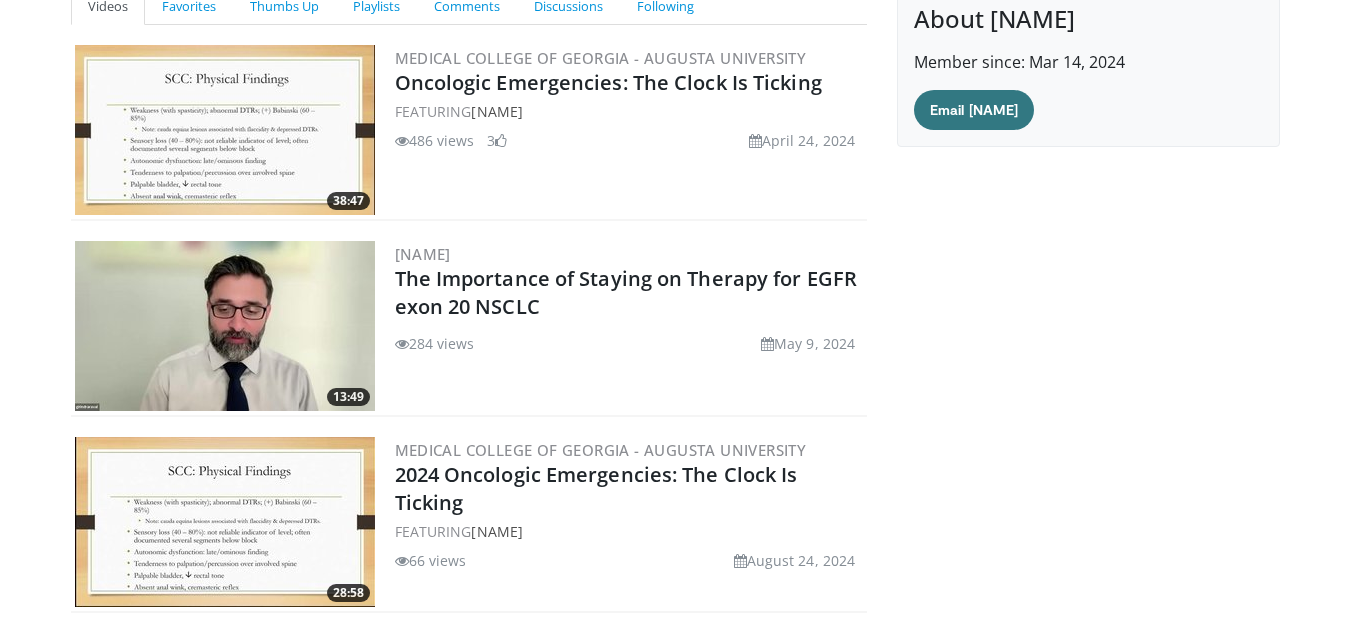 scroll, scrollTop: 197, scrollLeft: 0, axis: vertical 